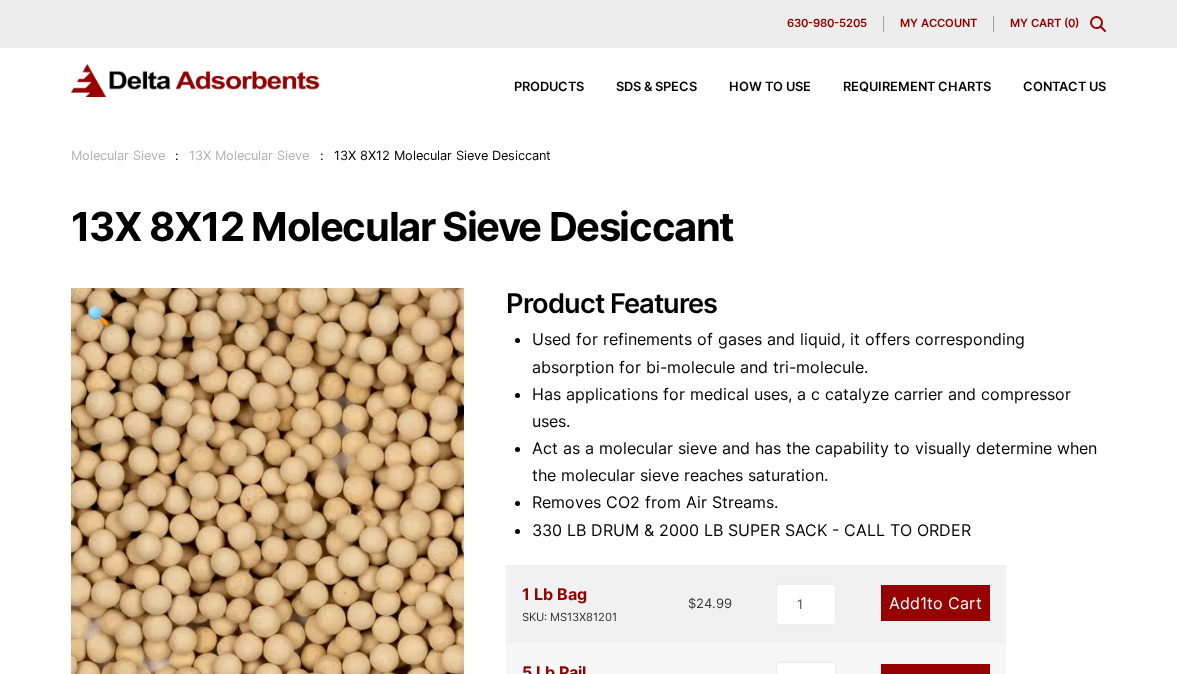 scroll, scrollTop: 0, scrollLeft: 0, axis: both 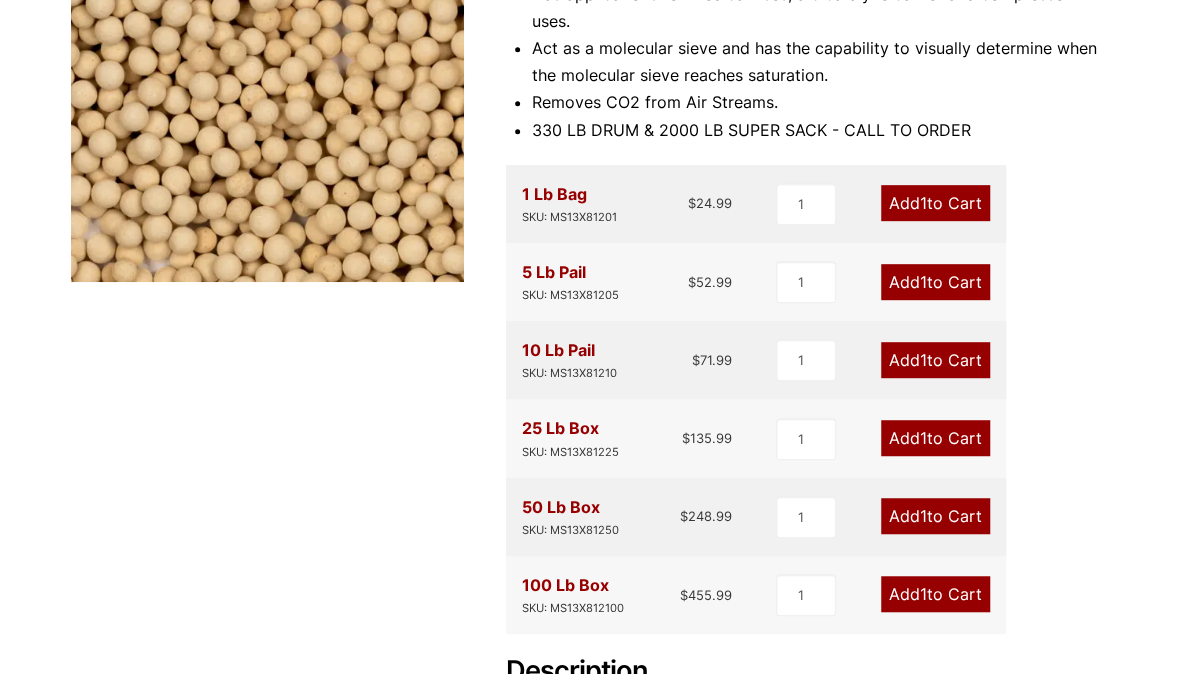 click on "Add  1  to Cart" at bounding box center (935, 438) 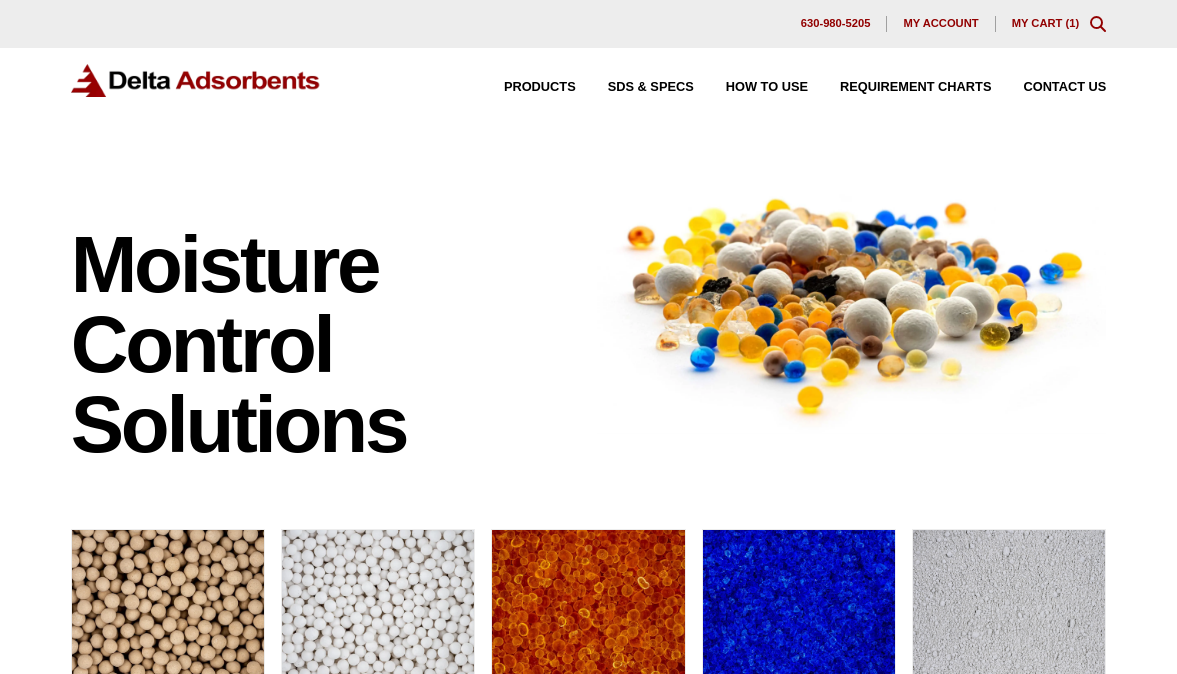 scroll, scrollTop: 0, scrollLeft: 0, axis: both 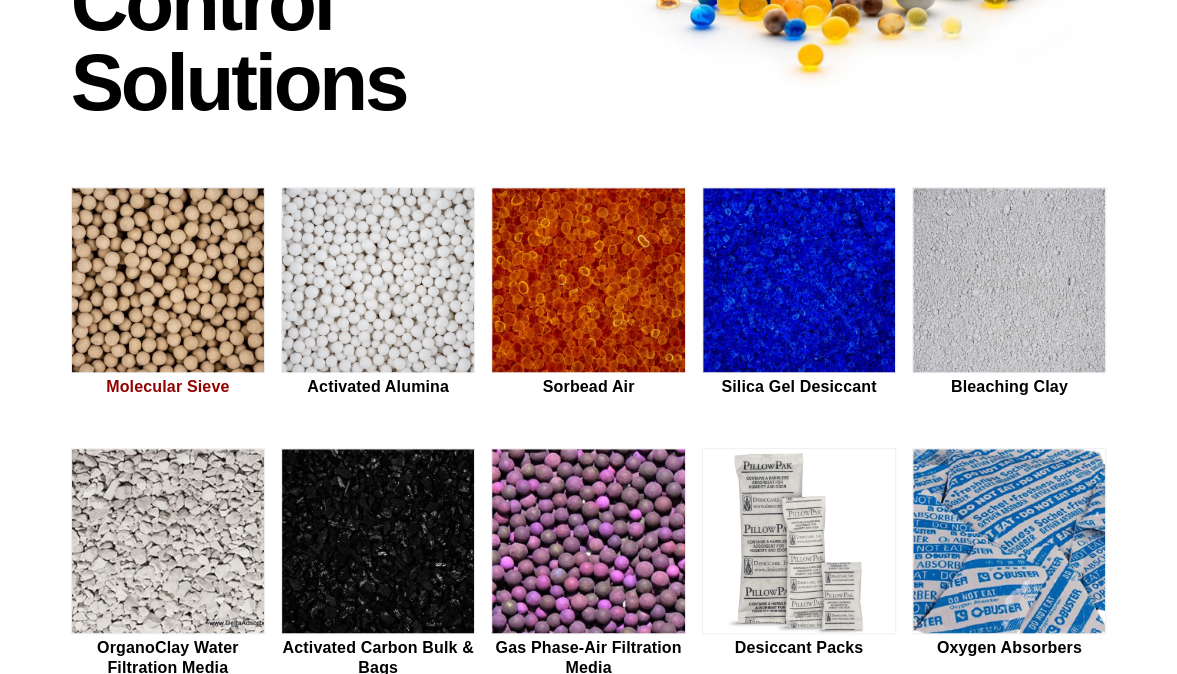 click at bounding box center [168, 281] 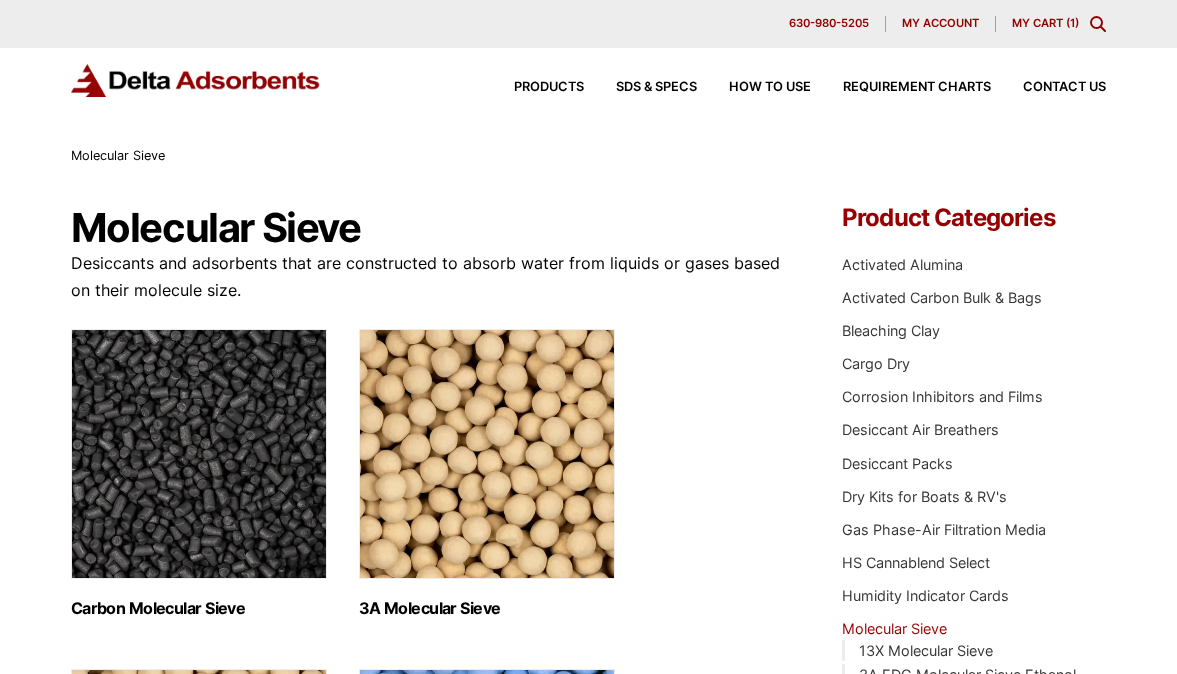 scroll, scrollTop: 0, scrollLeft: 0, axis: both 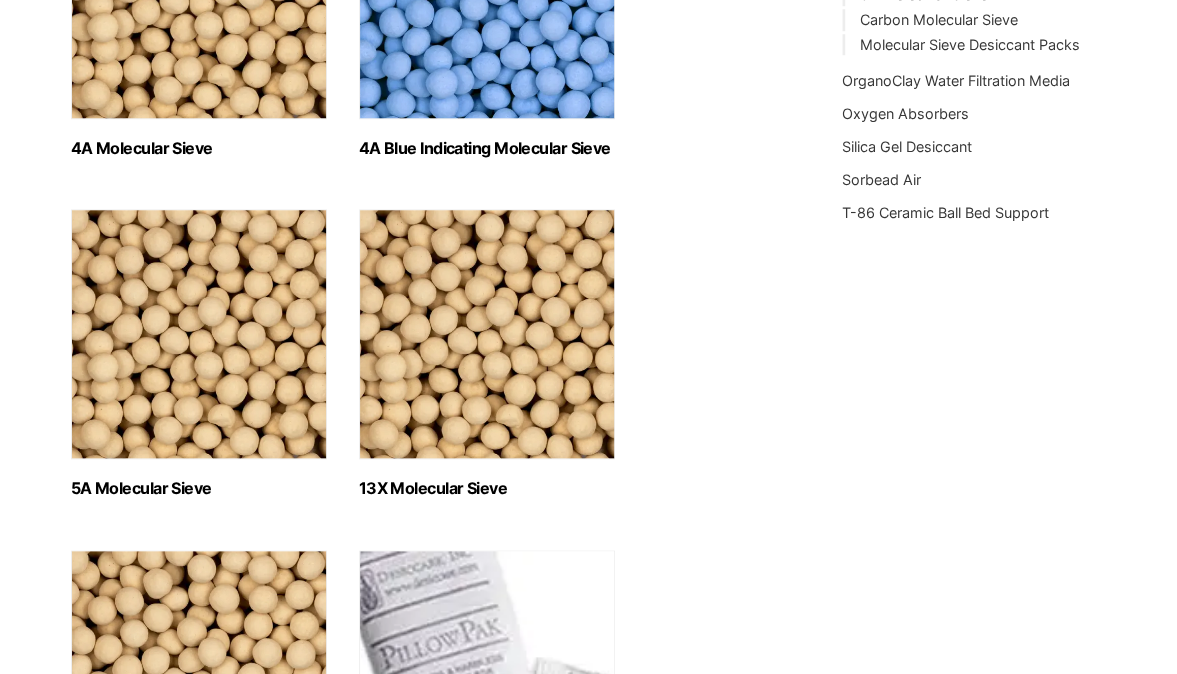 click at bounding box center [487, 334] 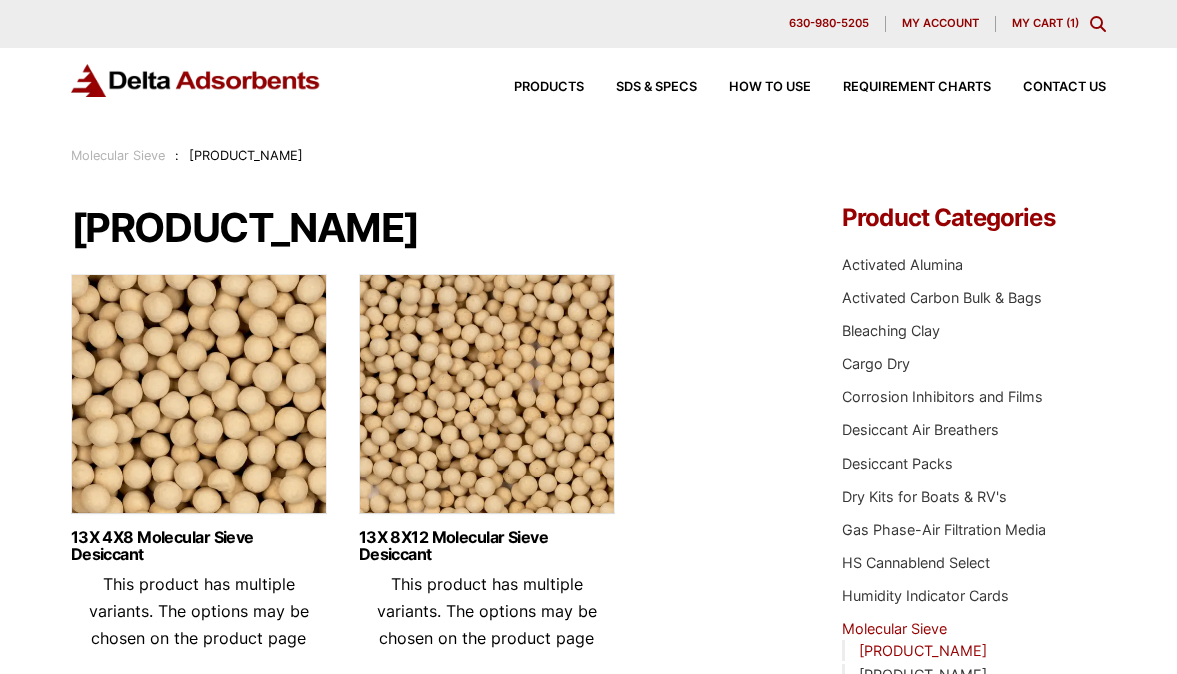 scroll, scrollTop: 0, scrollLeft: 0, axis: both 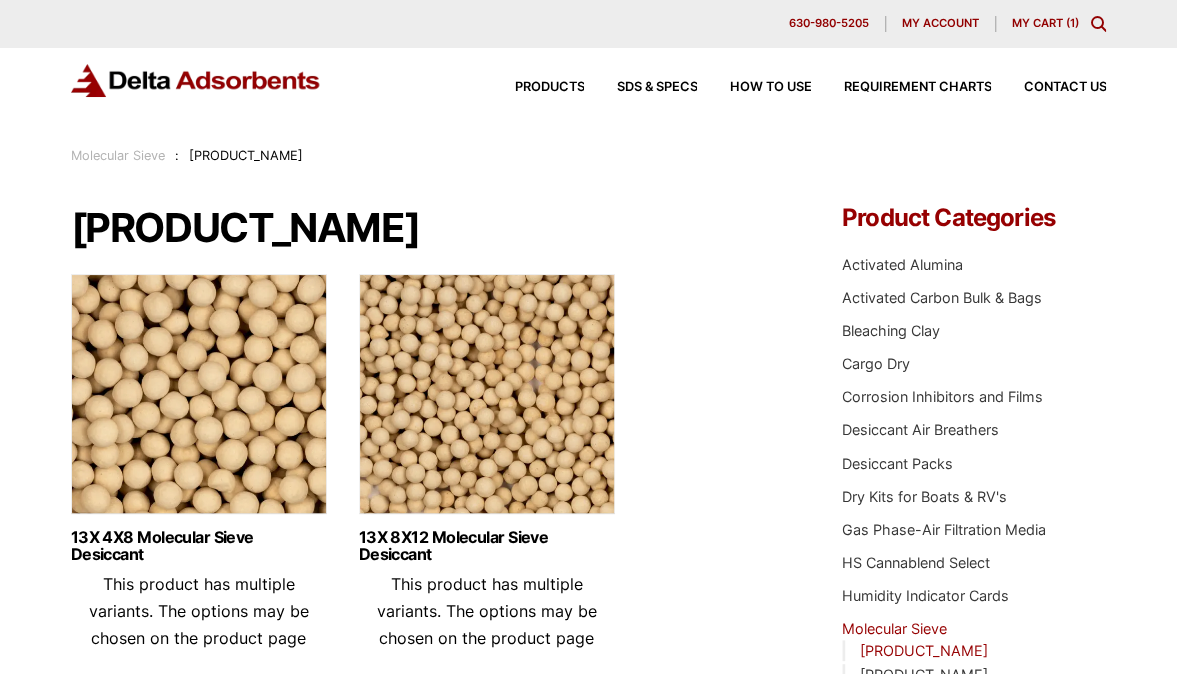 click at bounding box center (487, 399) 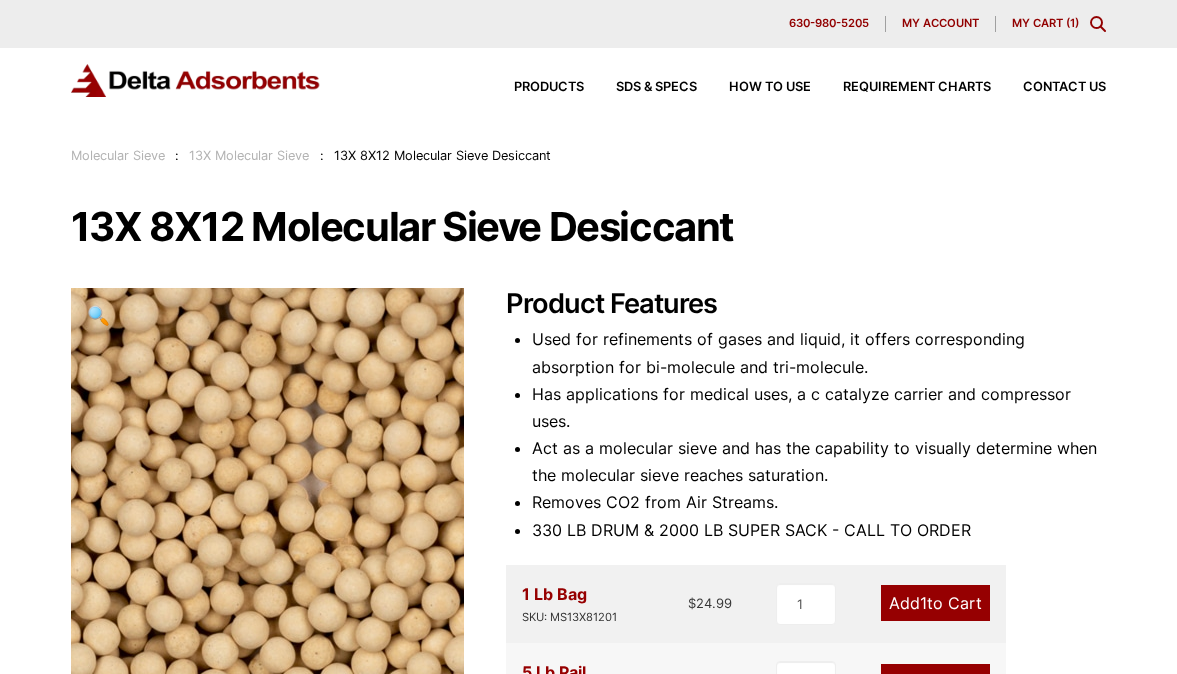 scroll, scrollTop: 0, scrollLeft: 0, axis: both 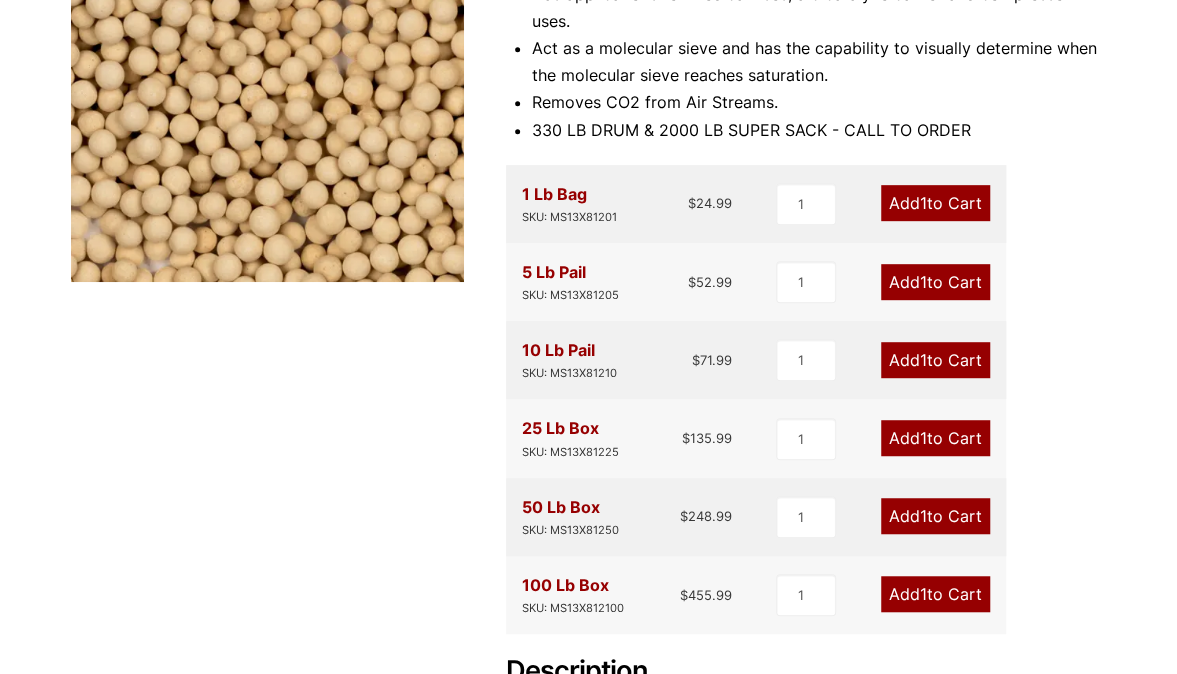 click on "Add  1  to Cart" at bounding box center (935, 516) 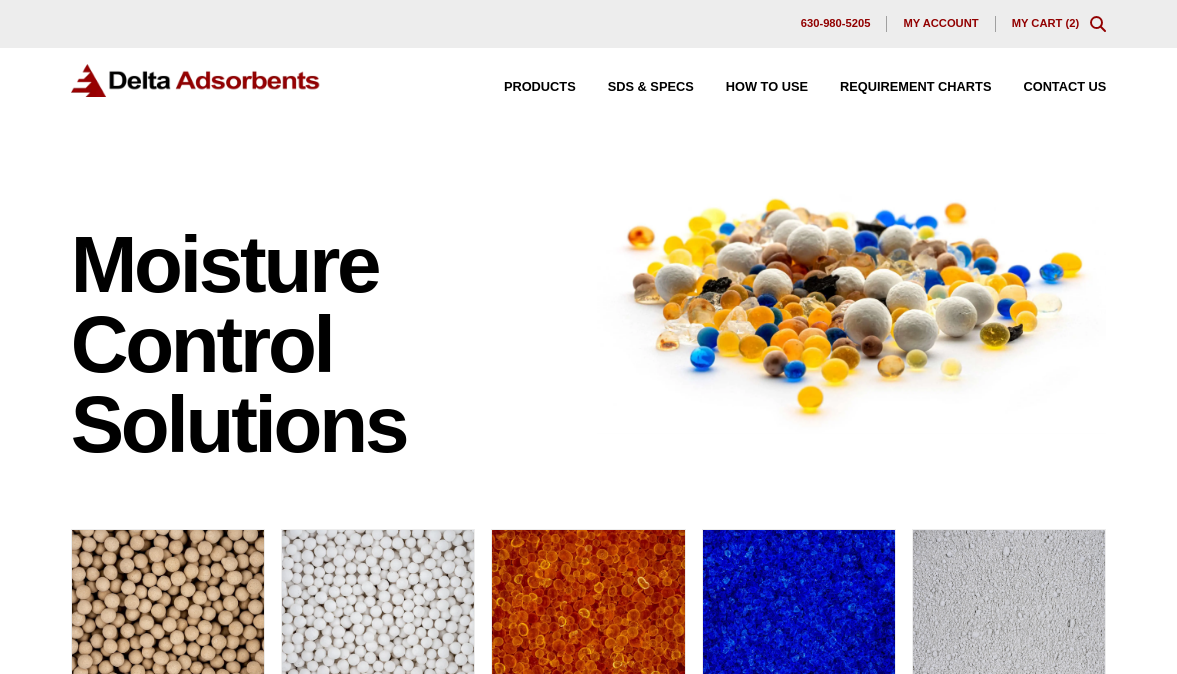 scroll, scrollTop: 0, scrollLeft: 0, axis: both 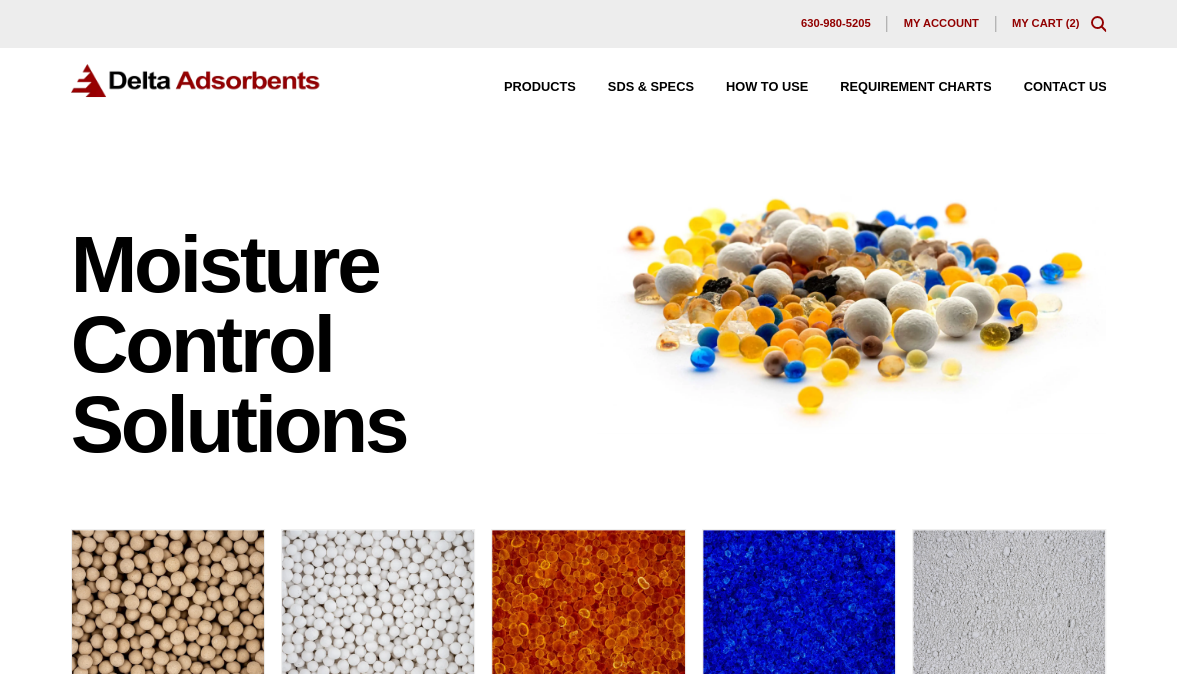 click on "My Cart ( 2 )" at bounding box center (1046, 23) 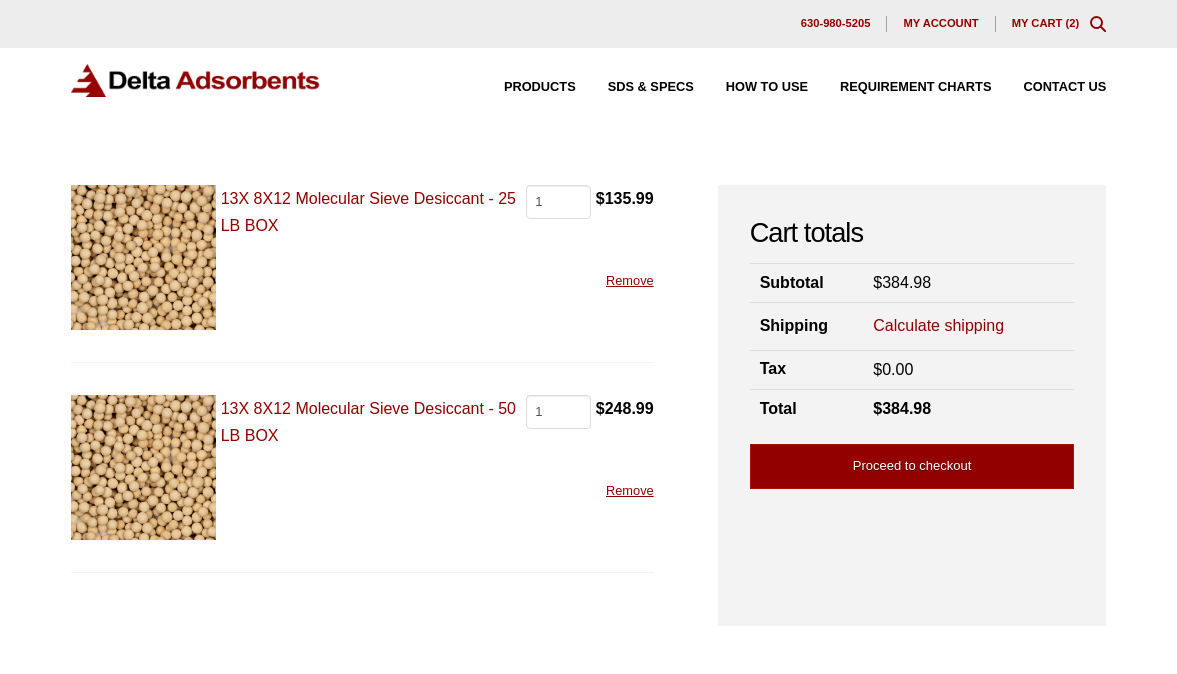 scroll, scrollTop: 0, scrollLeft: 0, axis: both 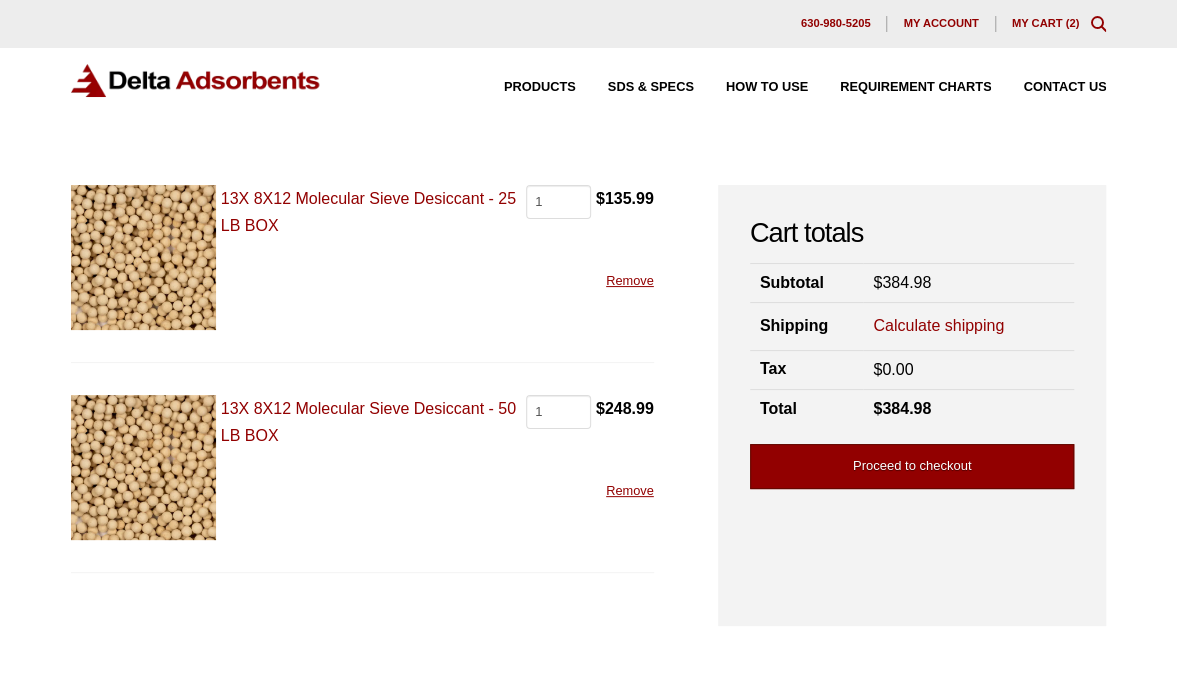 click on "Proceed to checkout" at bounding box center (912, 466) 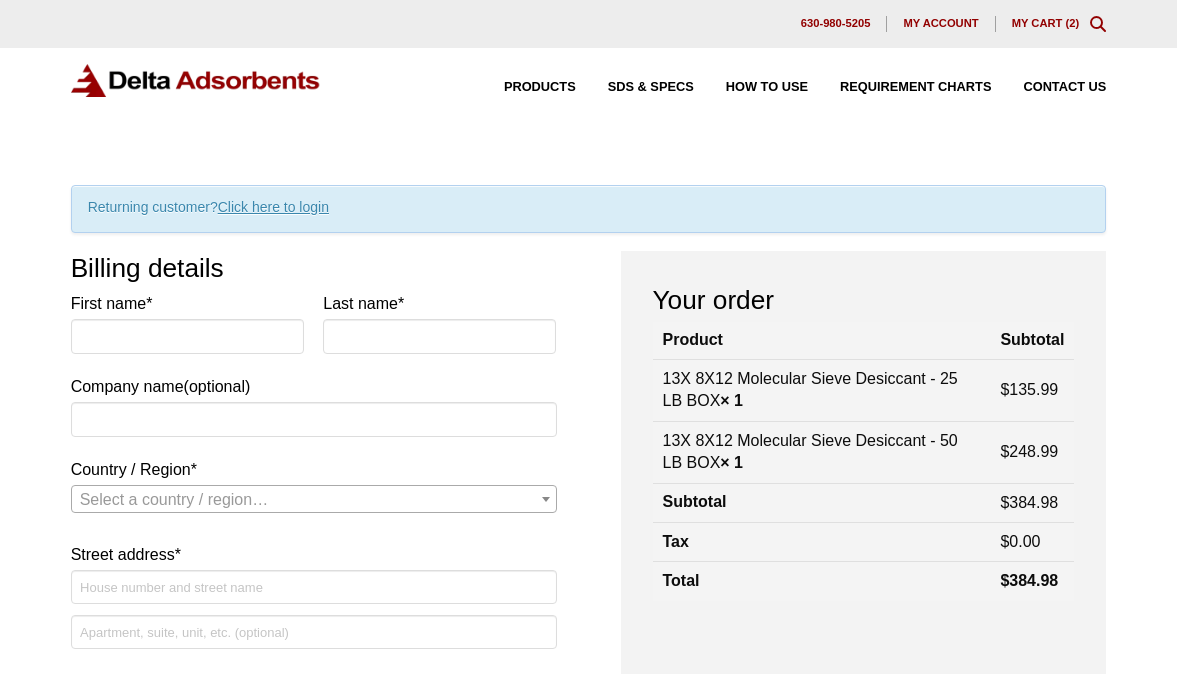 scroll, scrollTop: 0, scrollLeft: 0, axis: both 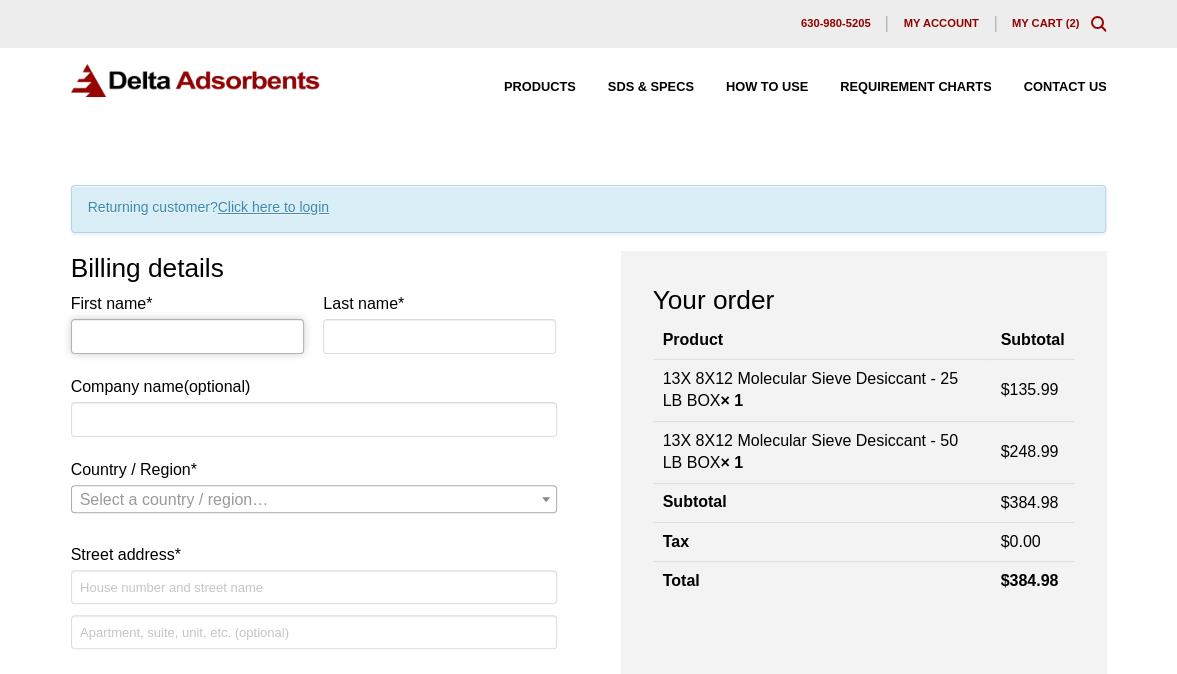 click on "First name  *" at bounding box center (187, 336) 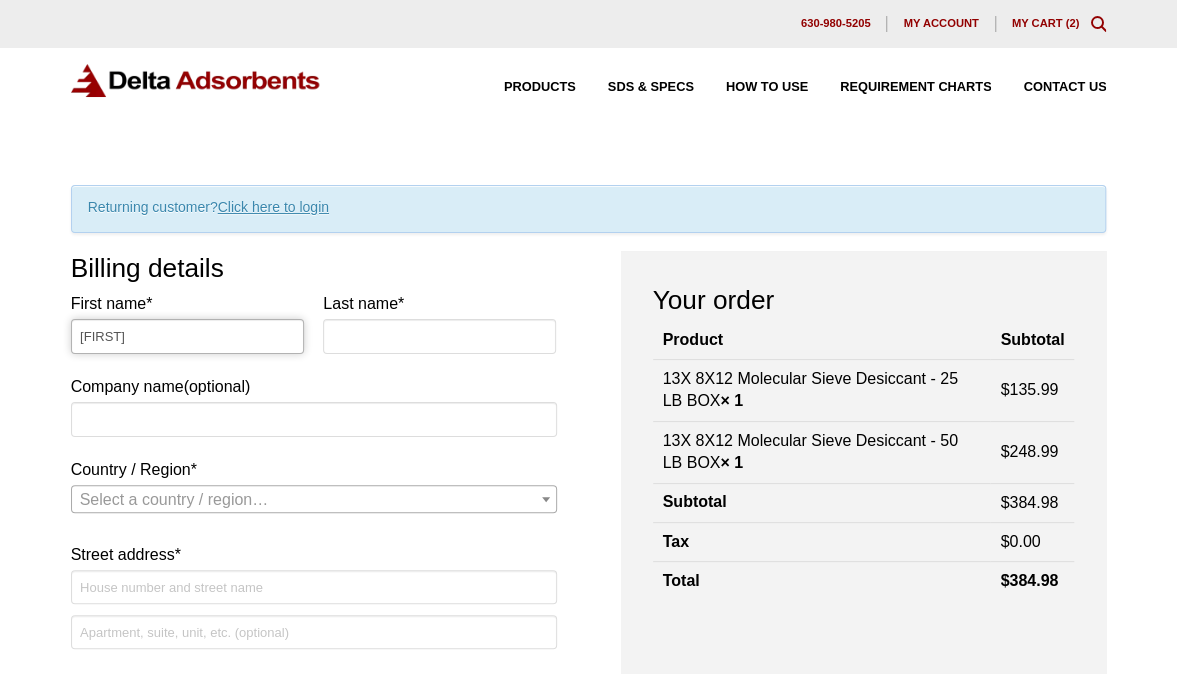 type on "Willhelm" 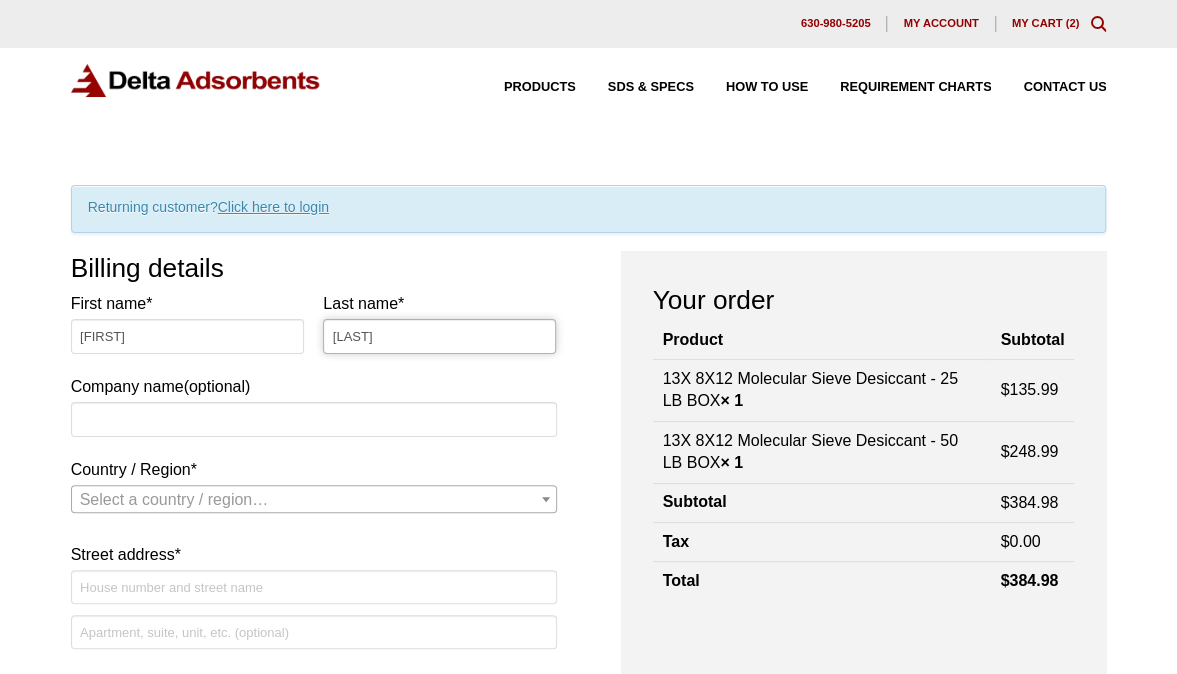 type on "GEON Performance Solutions" 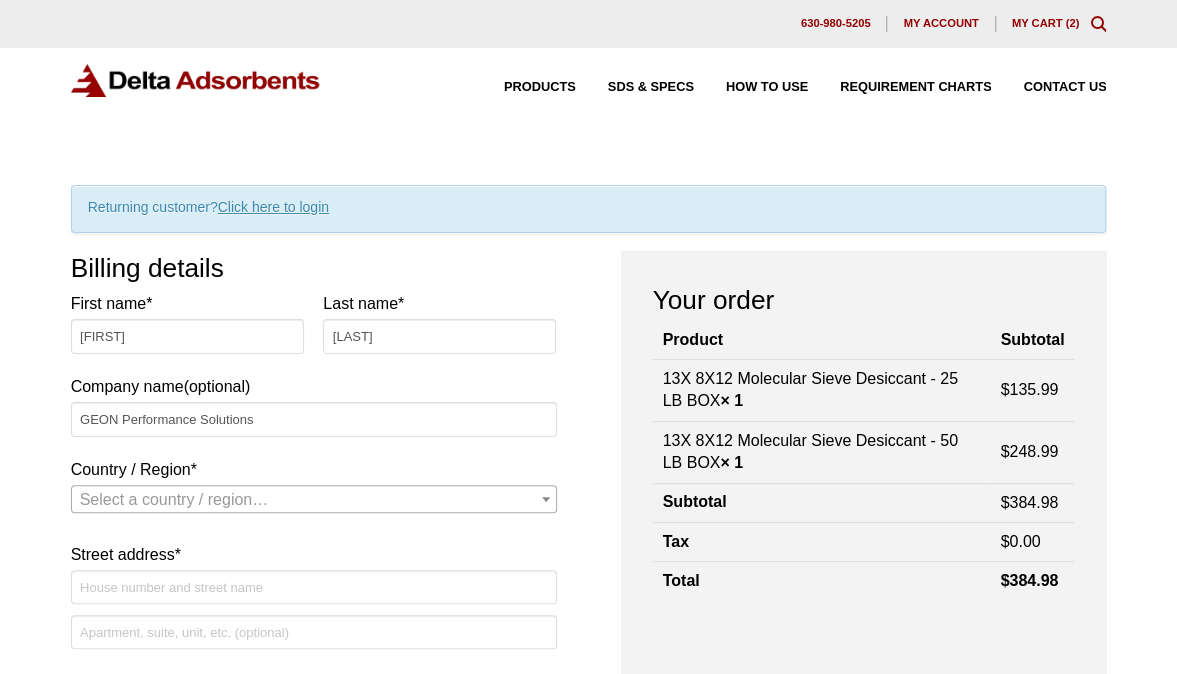 select on "US" 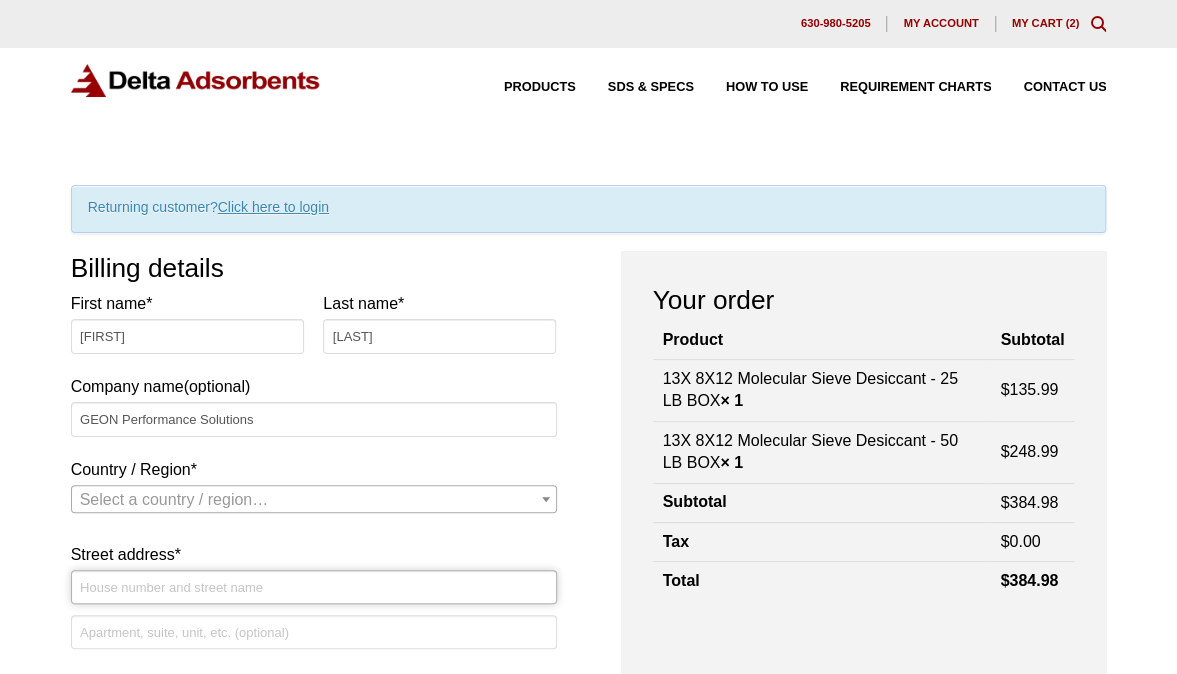type on "[NUMBER] [STREET], [SUITE]" 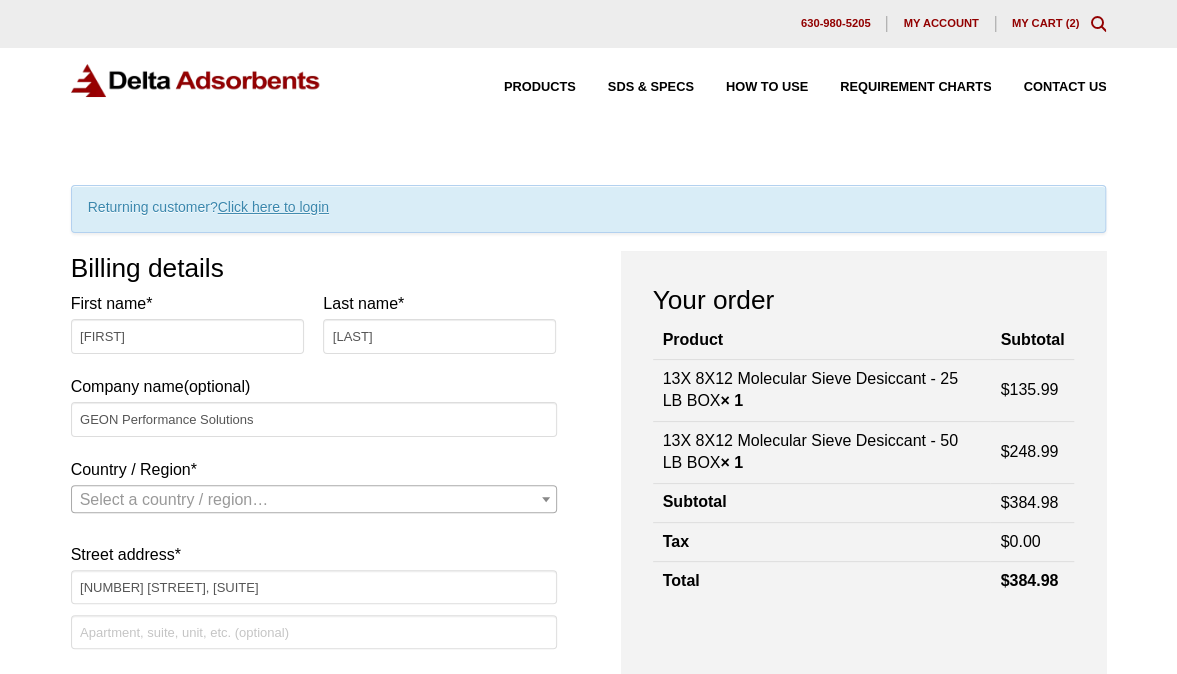 type on "Westlake" 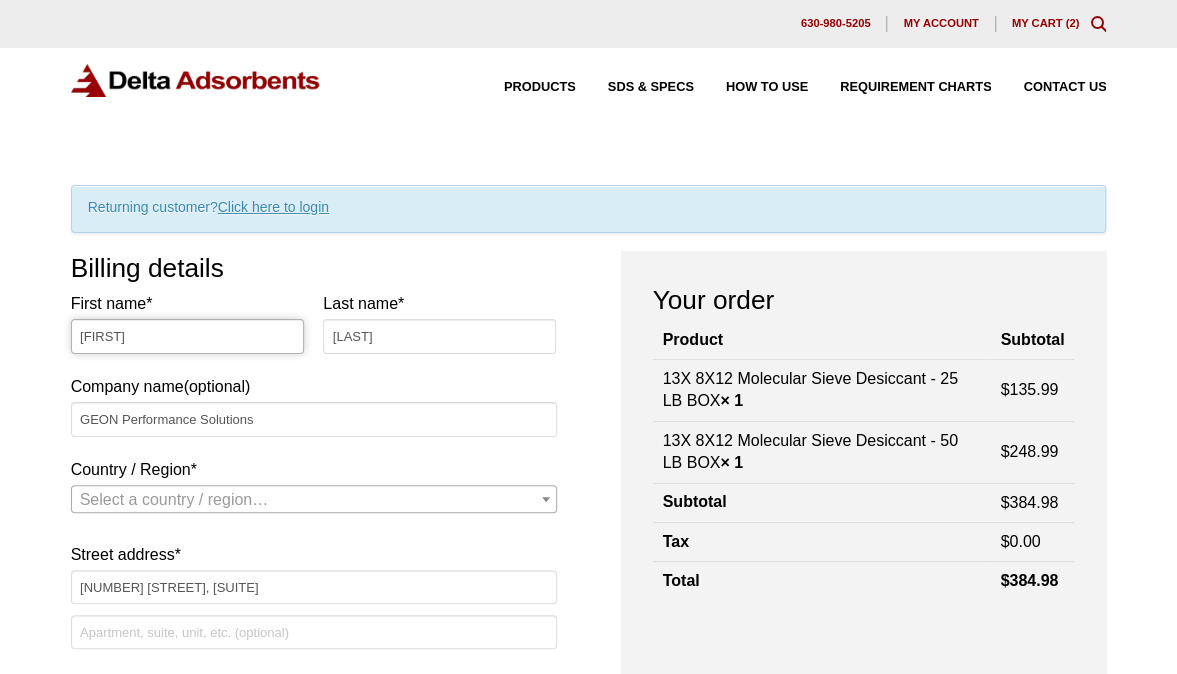 scroll, scrollTop: 457, scrollLeft: 0, axis: vertical 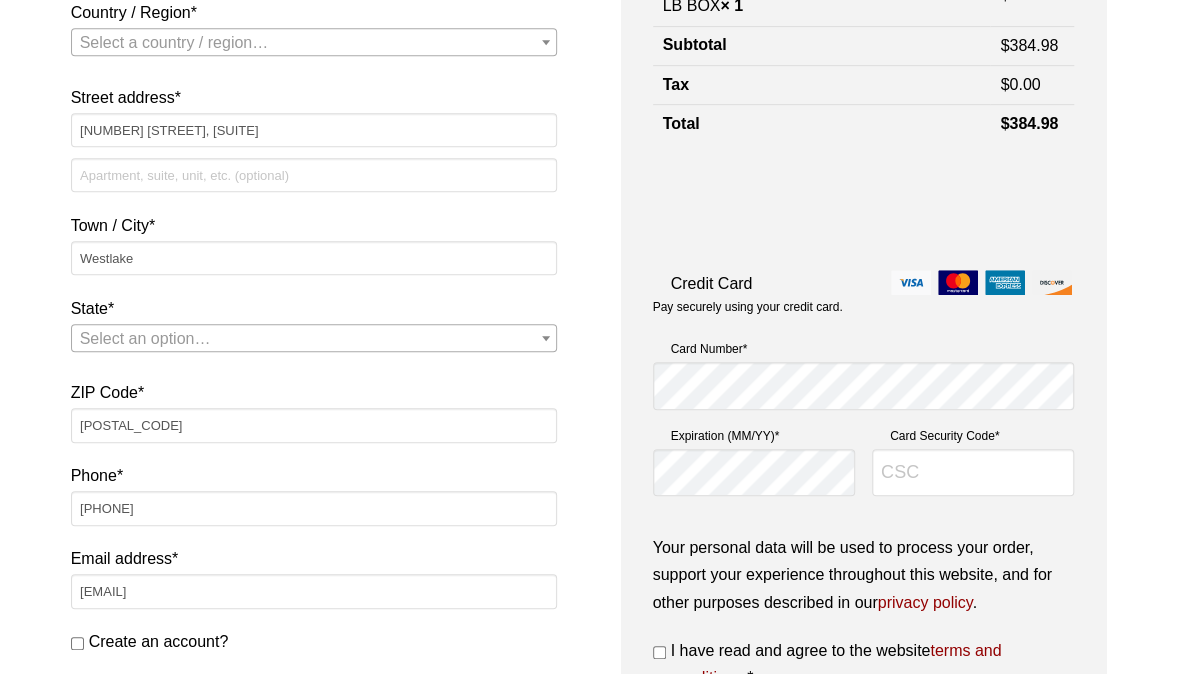 select on "US" 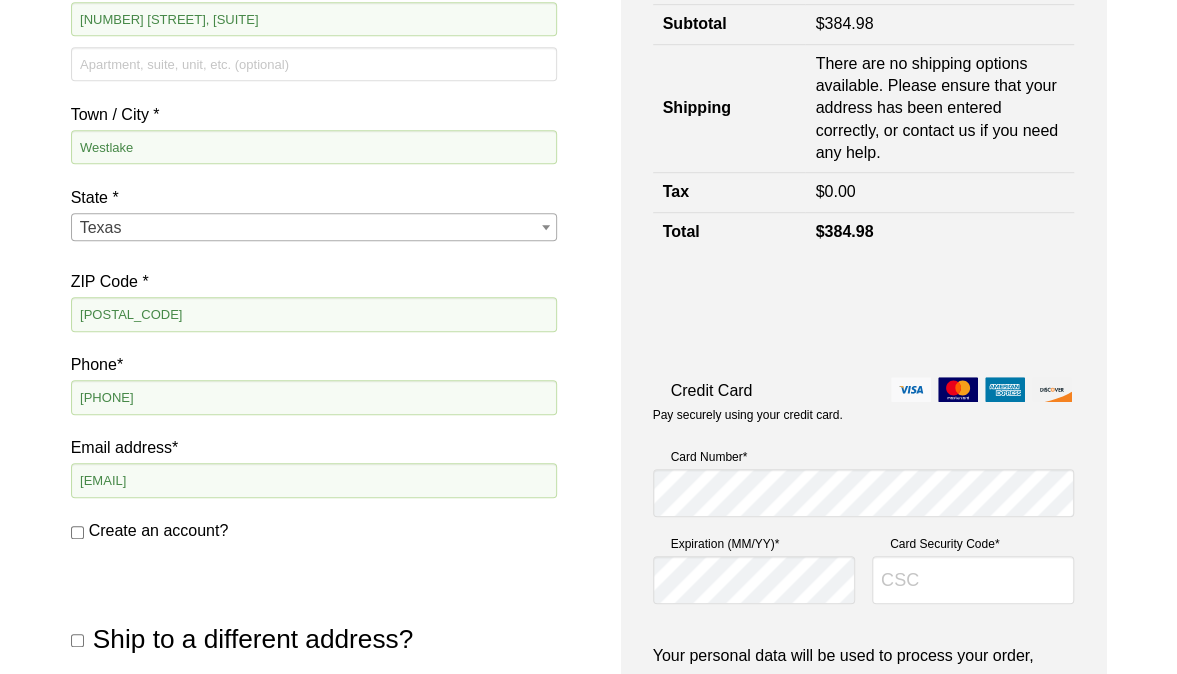scroll, scrollTop: 600, scrollLeft: 0, axis: vertical 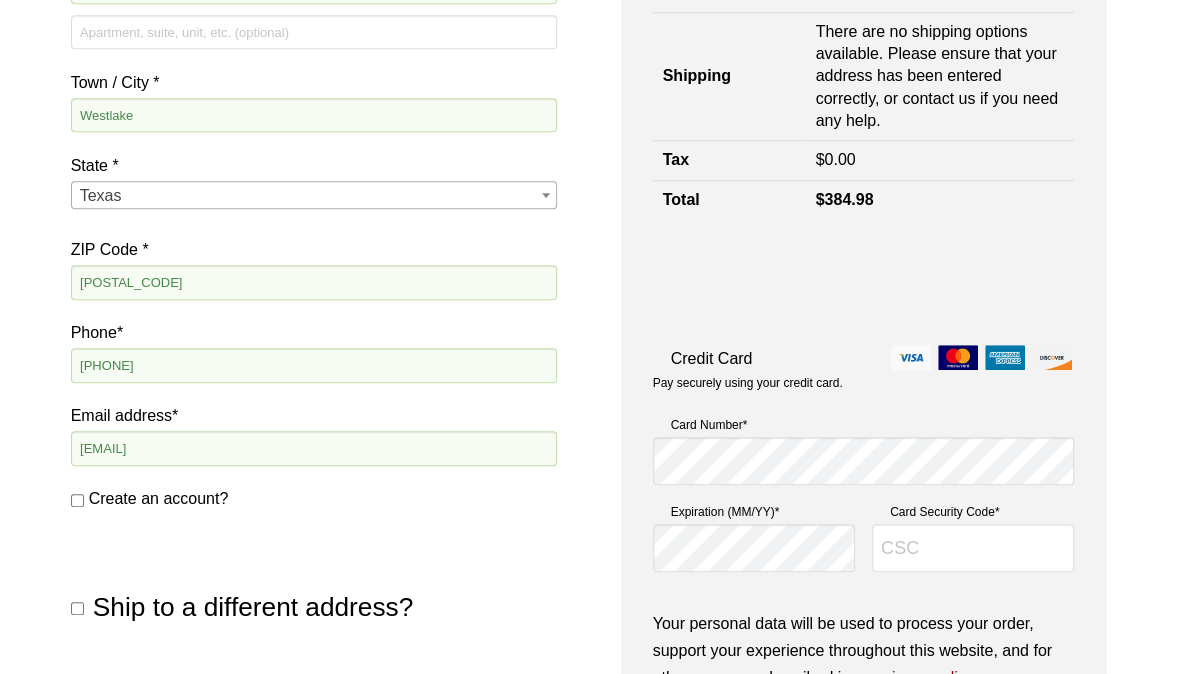 click on "Ship to a different address?" at bounding box center [77, 608] 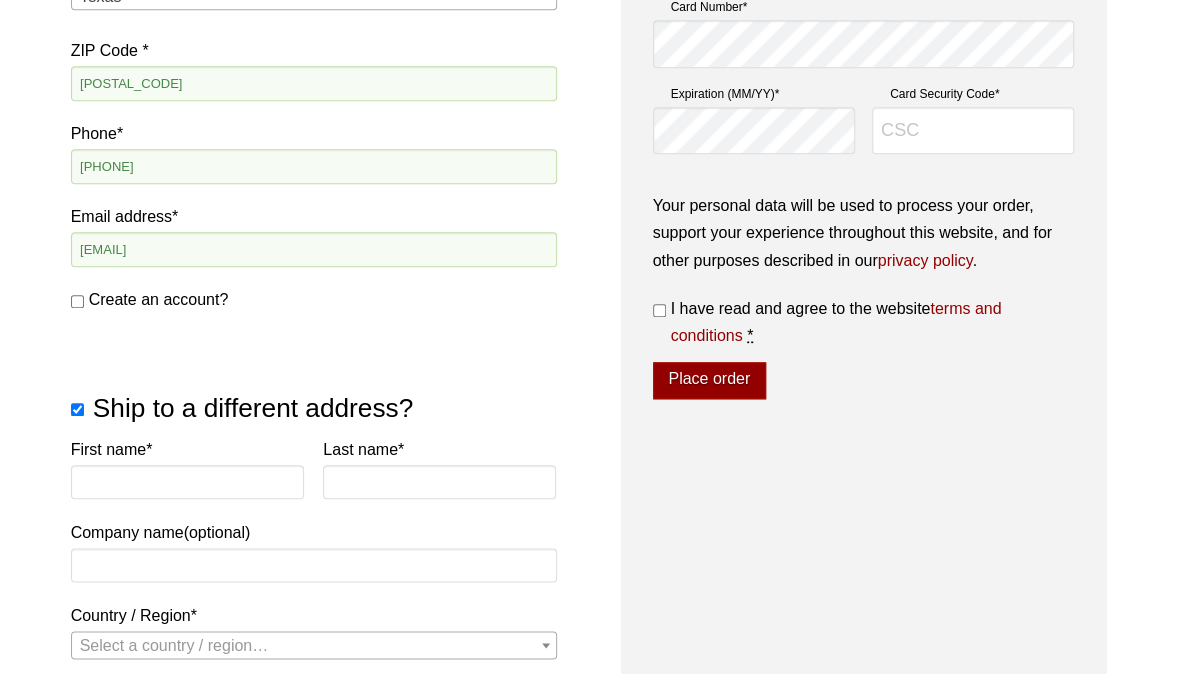 scroll, scrollTop: 900, scrollLeft: 0, axis: vertical 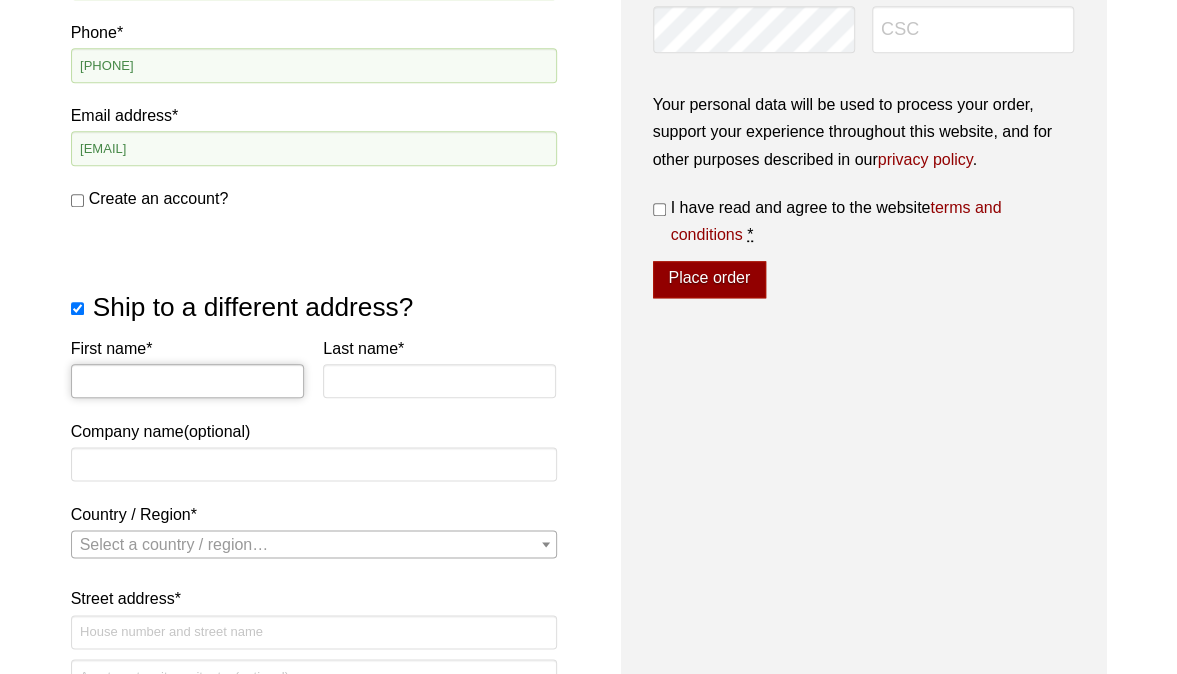 click on "First name  *" at bounding box center (187, 381) 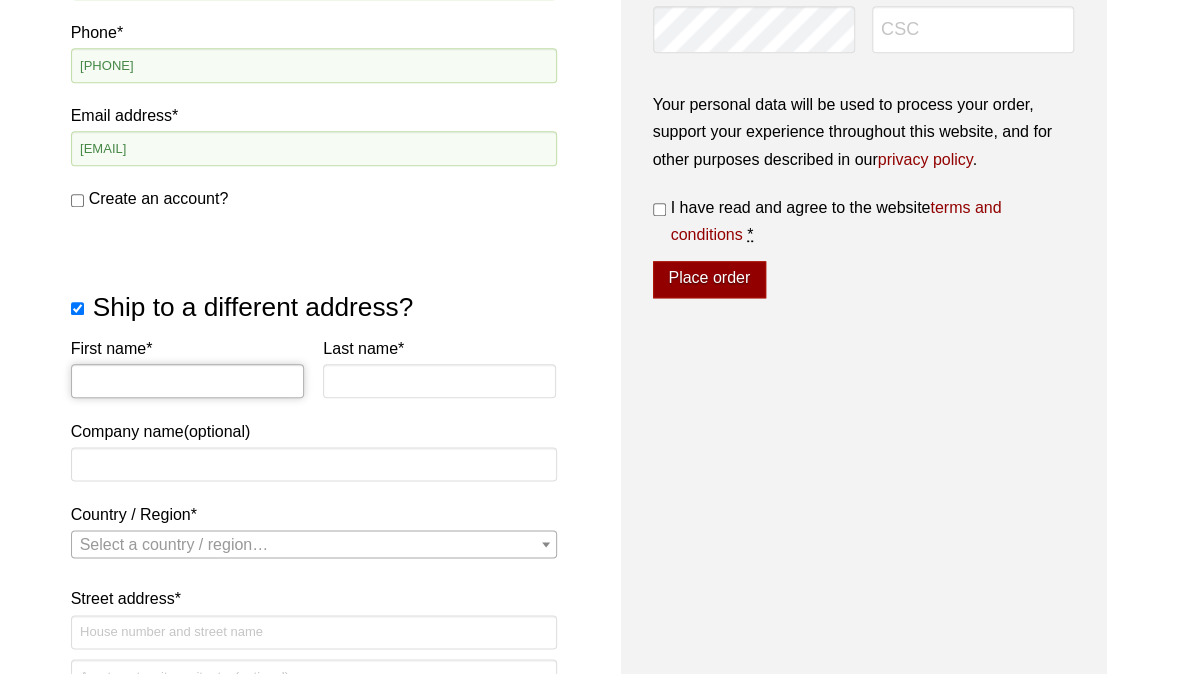 type on "Donna" 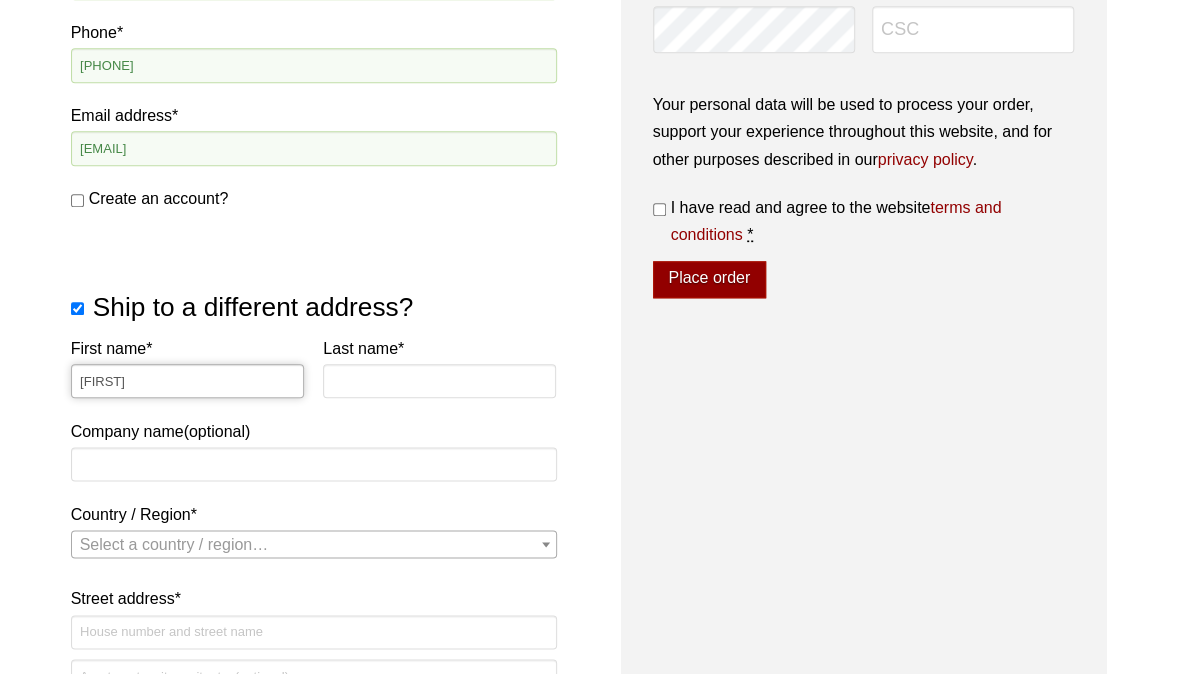 type on "Willhelm" 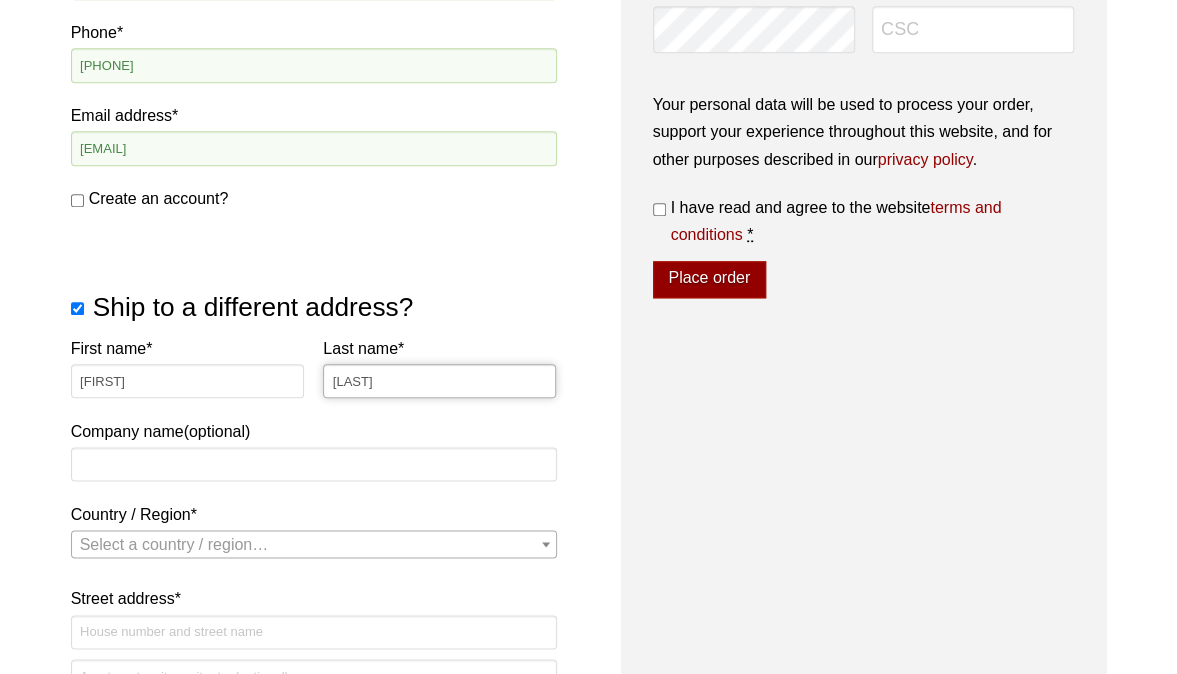 type on "GEON Performance Solutions" 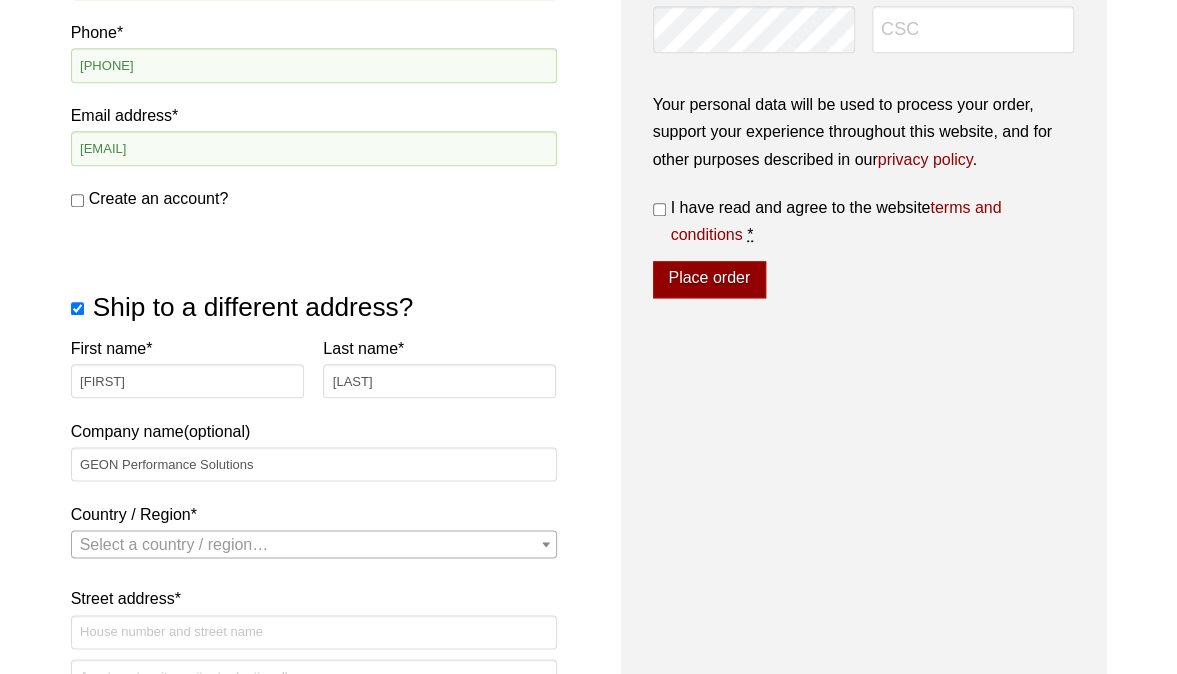 select on "US" 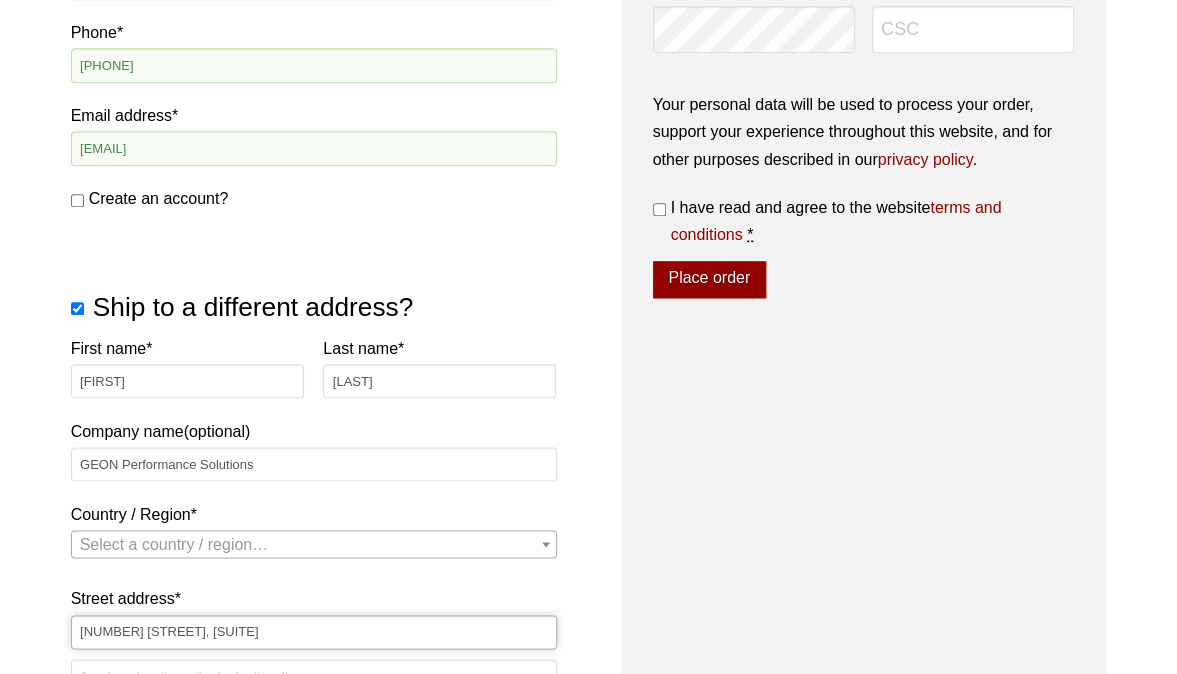 type on "Westlake" 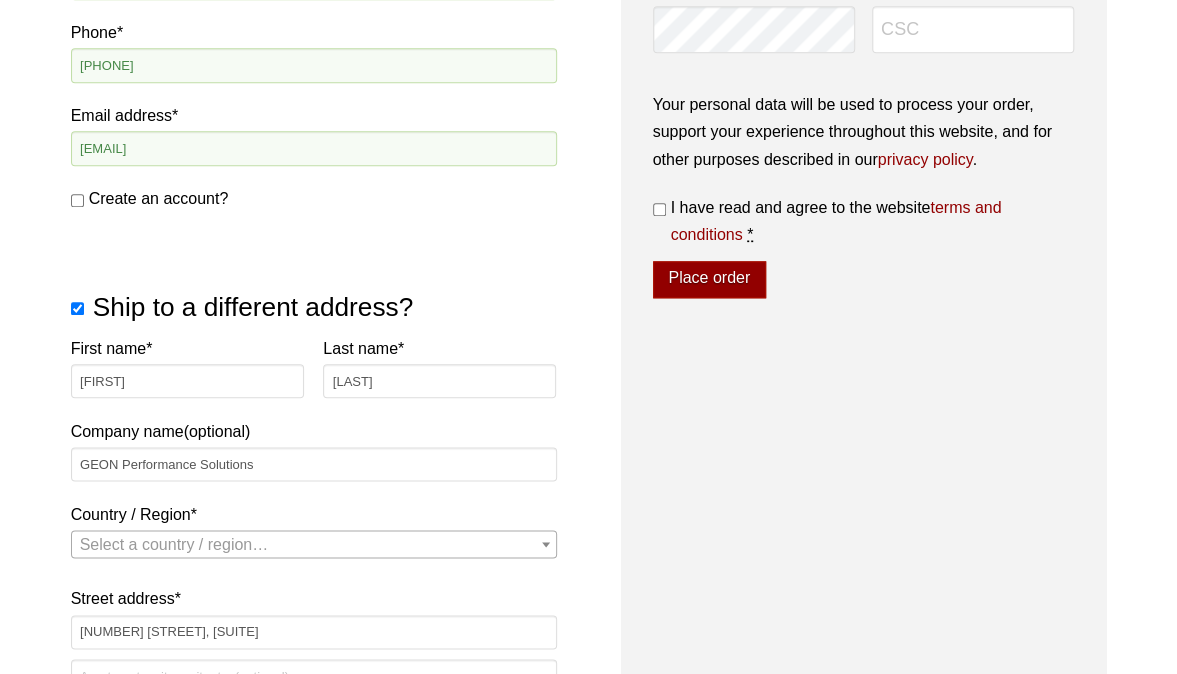 type on "44145" 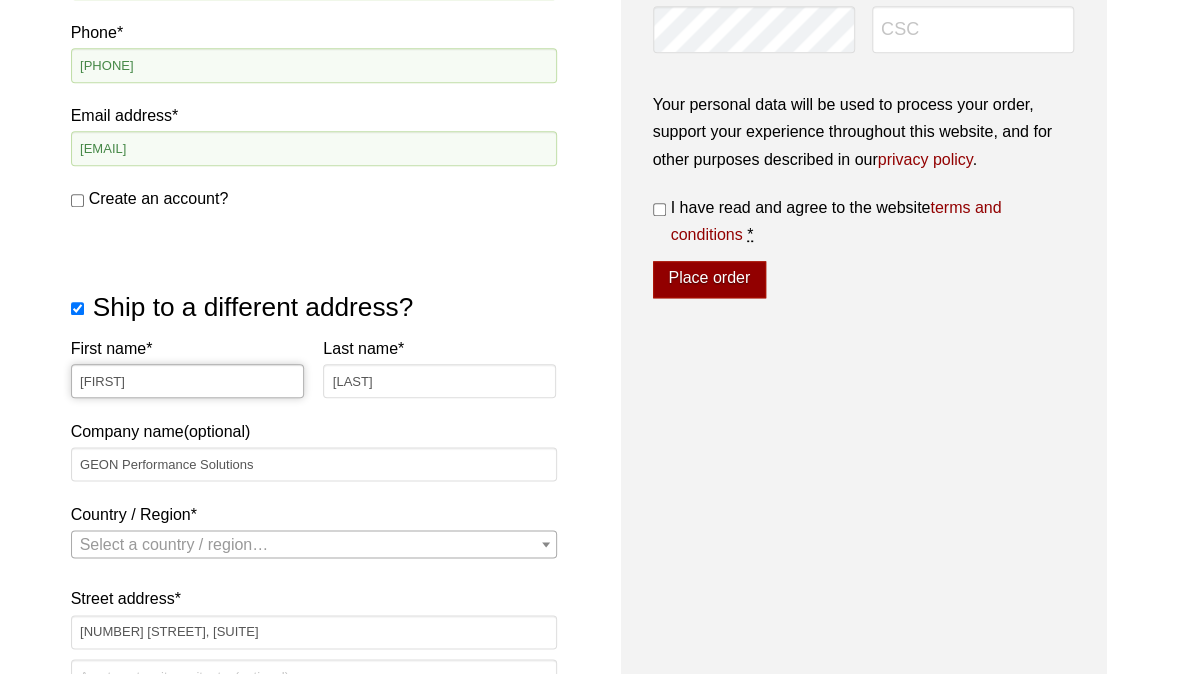 select on "US" 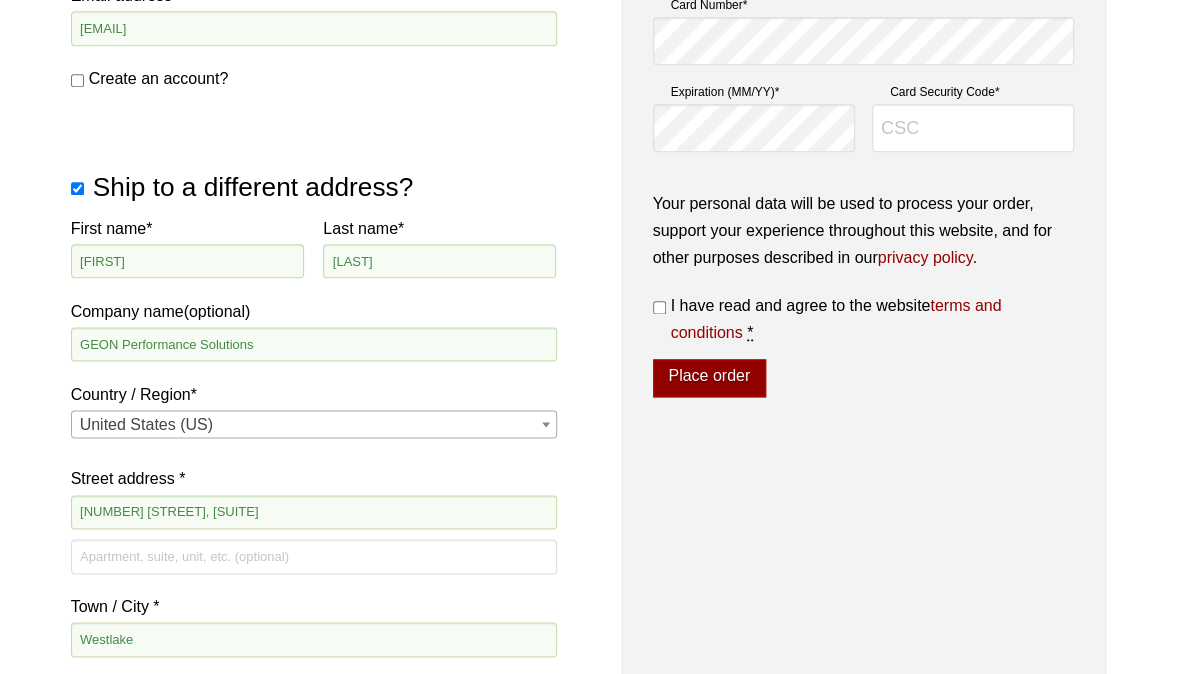 scroll, scrollTop: 1002, scrollLeft: 0, axis: vertical 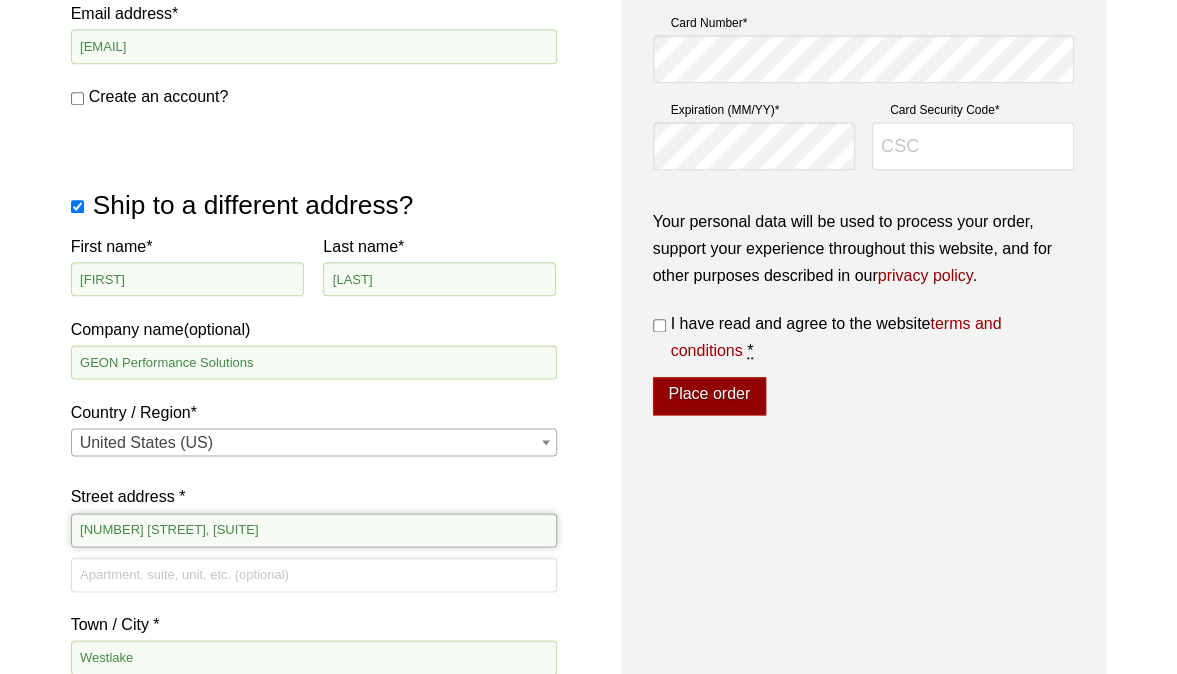 drag, startPoint x: 256, startPoint y: 530, endPoint x: 44, endPoint y: 484, distance: 216.93317 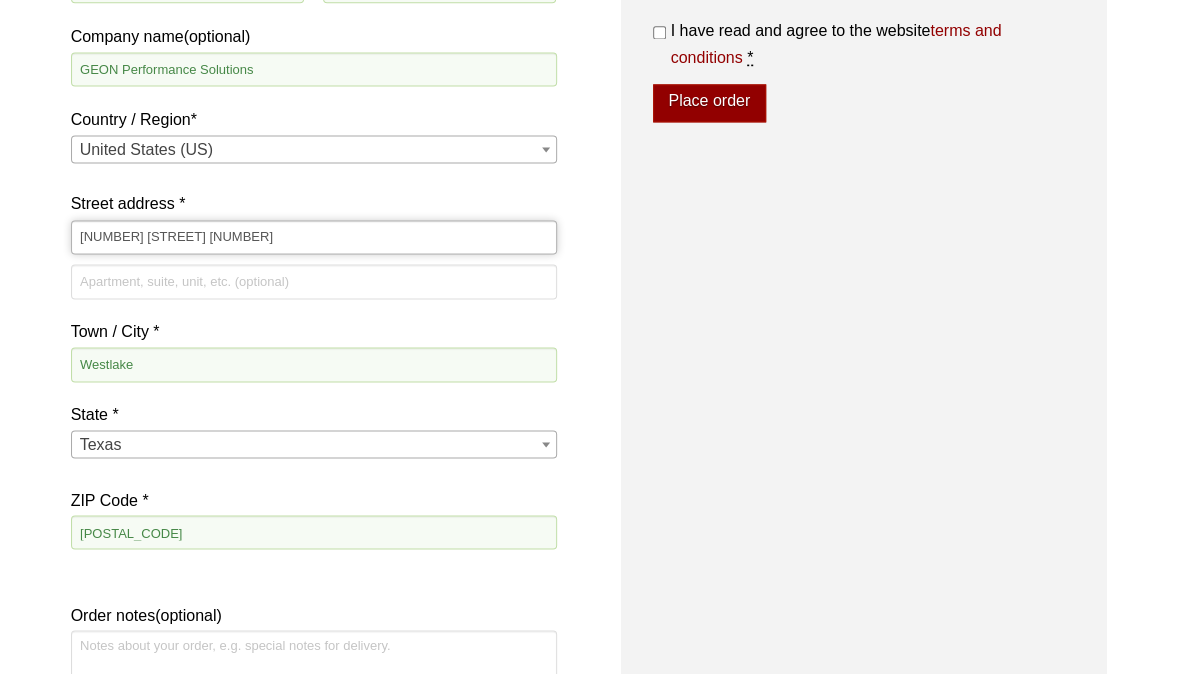 scroll, scrollTop: 1302, scrollLeft: 0, axis: vertical 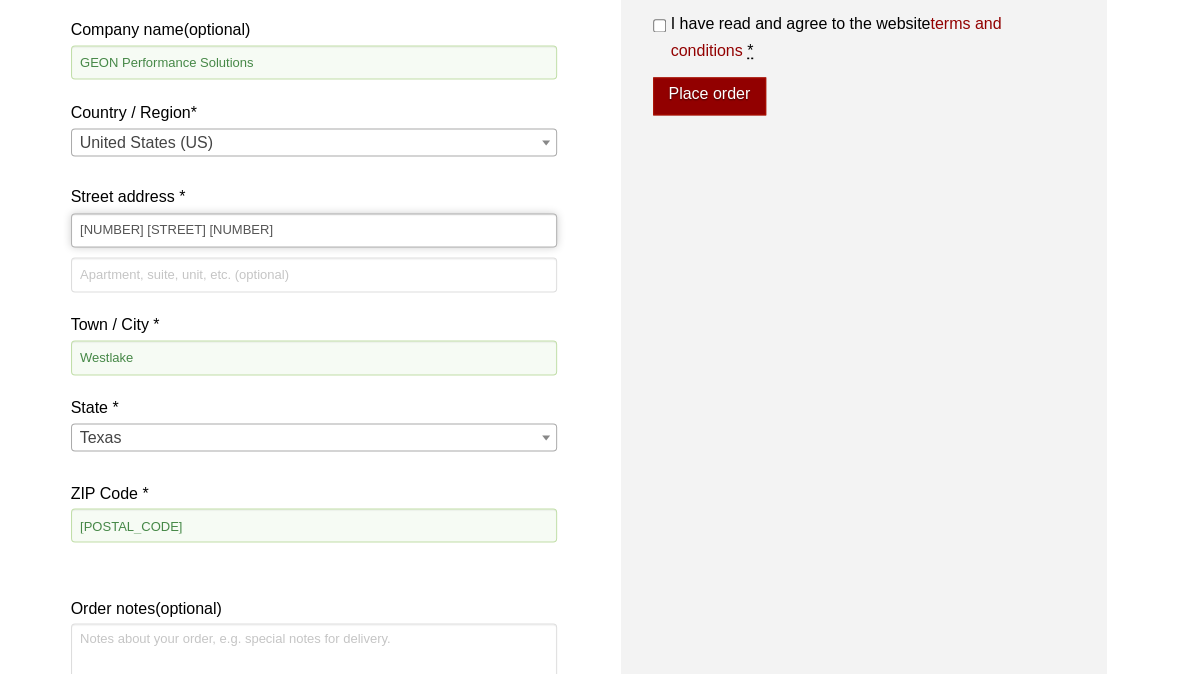 type on "[NUMBER] [STREET]" 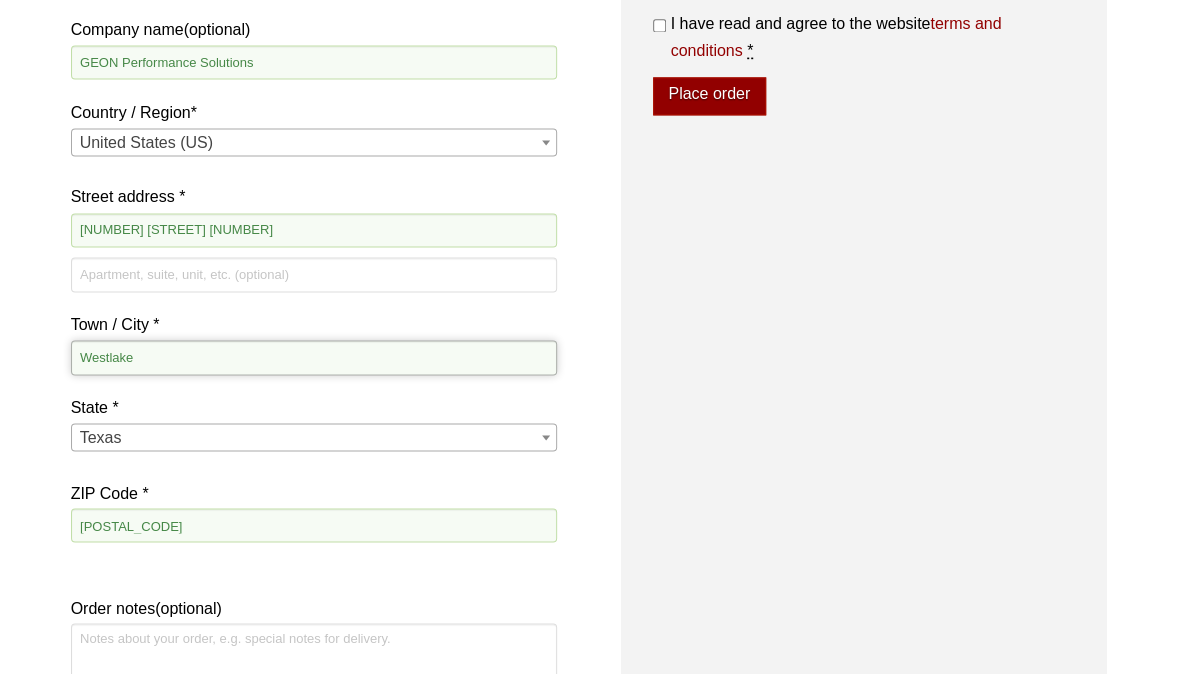 drag, startPoint x: 148, startPoint y: 353, endPoint x: 8, endPoint y: 343, distance: 140.35669 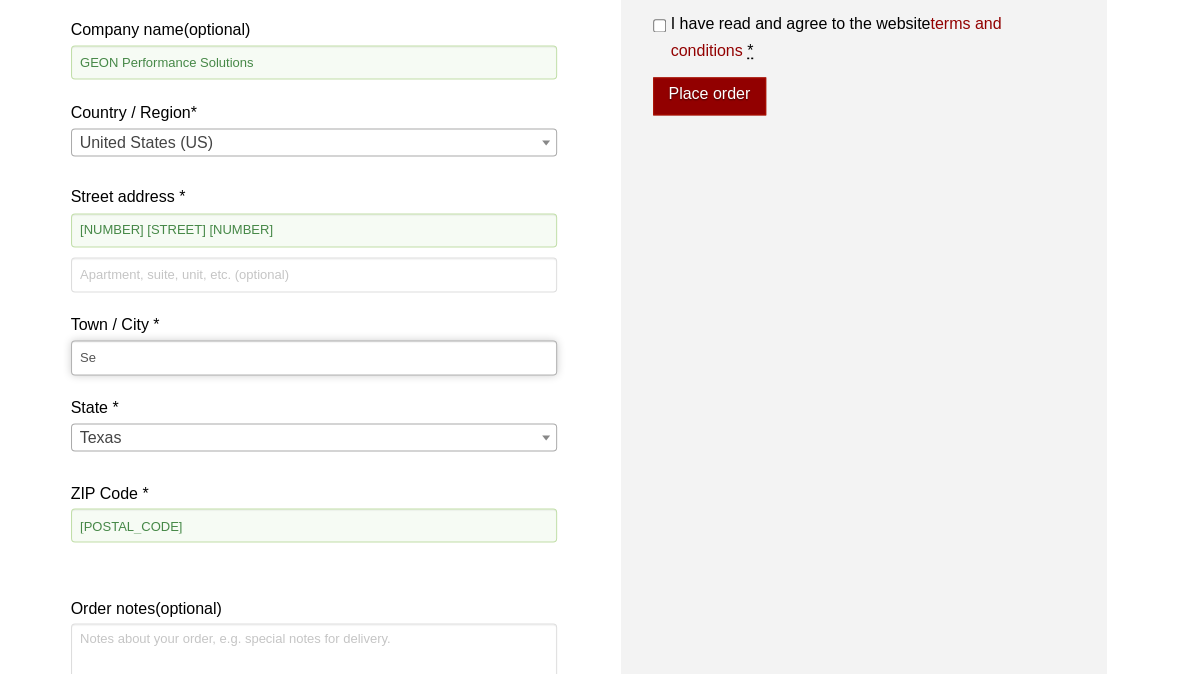 type on "Seabrook" 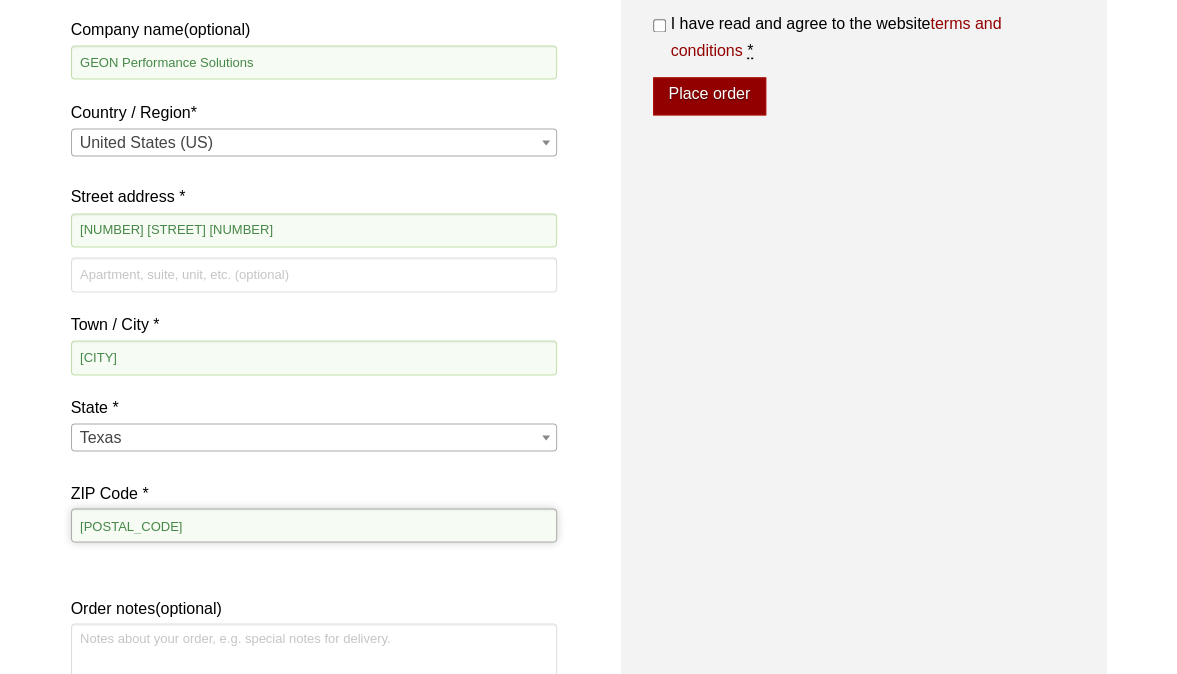 drag, startPoint x: 136, startPoint y: 524, endPoint x: 1, endPoint y: 525, distance: 135.00371 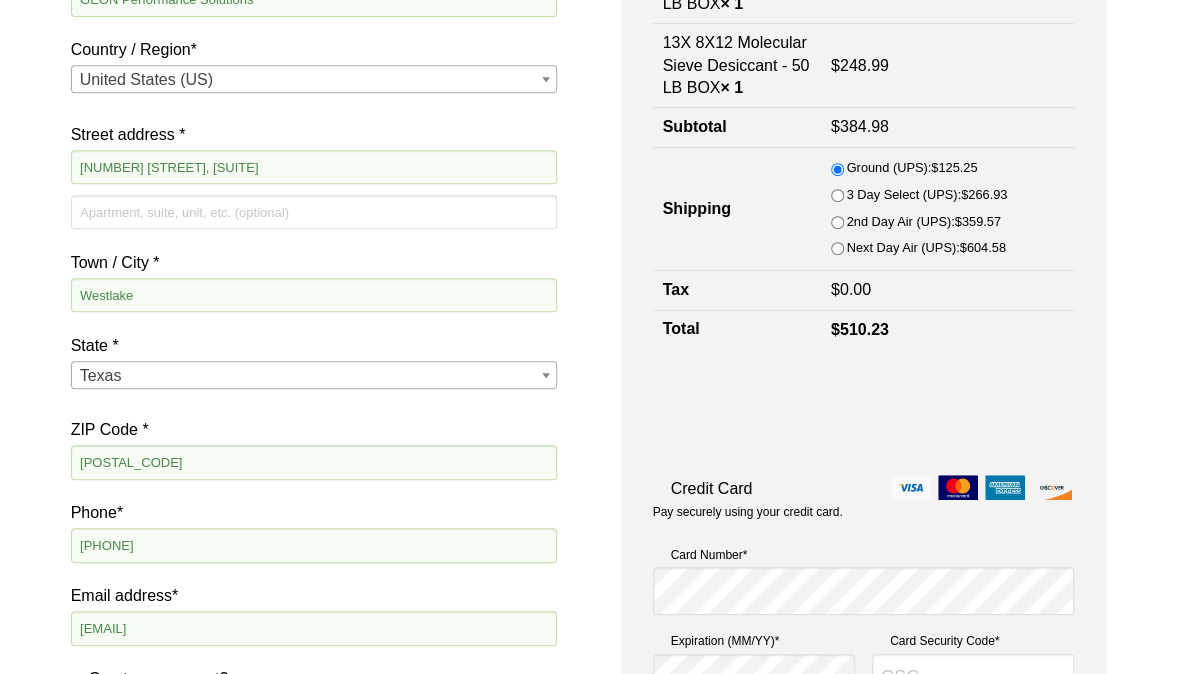 scroll, scrollTop: 413, scrollLeft: 0, axis: vertical 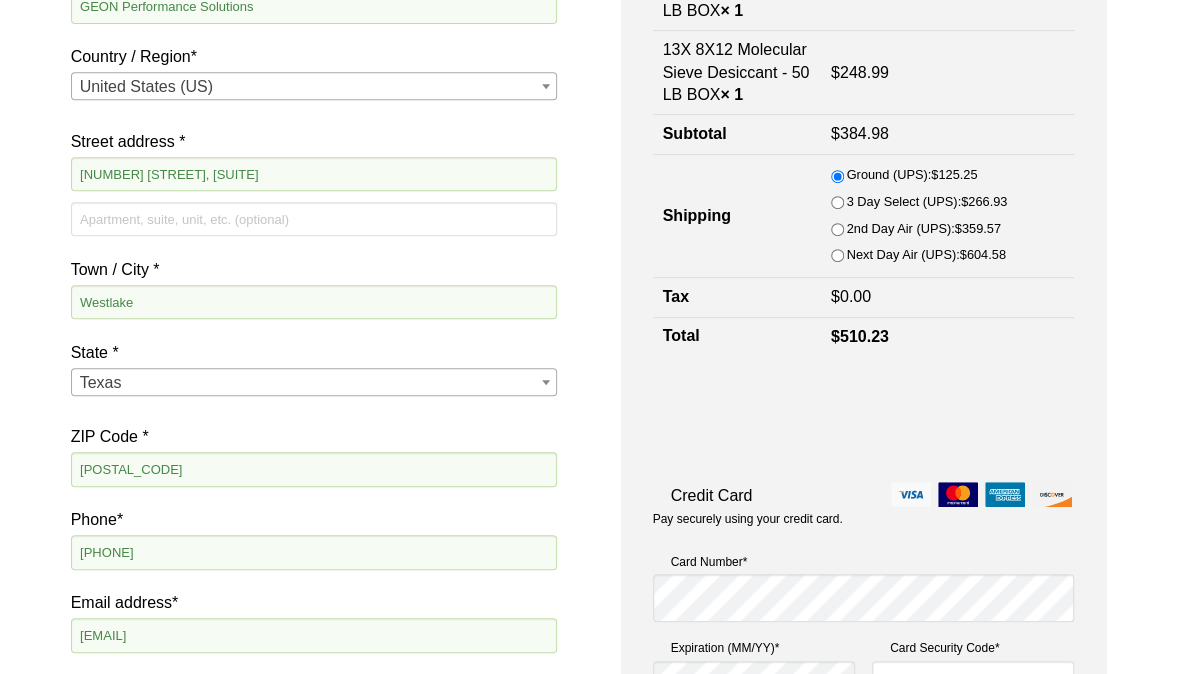 type on "77586" 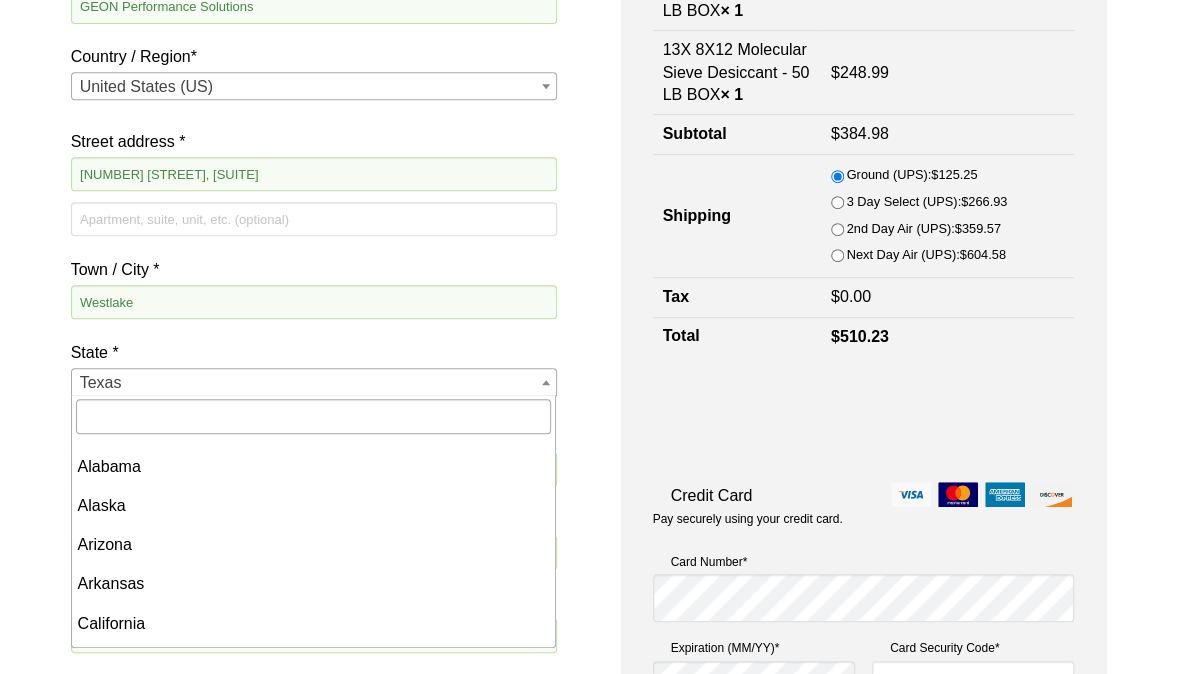 scroll, scrollTop: 1607, scrollLeft: 0, axis: vertical 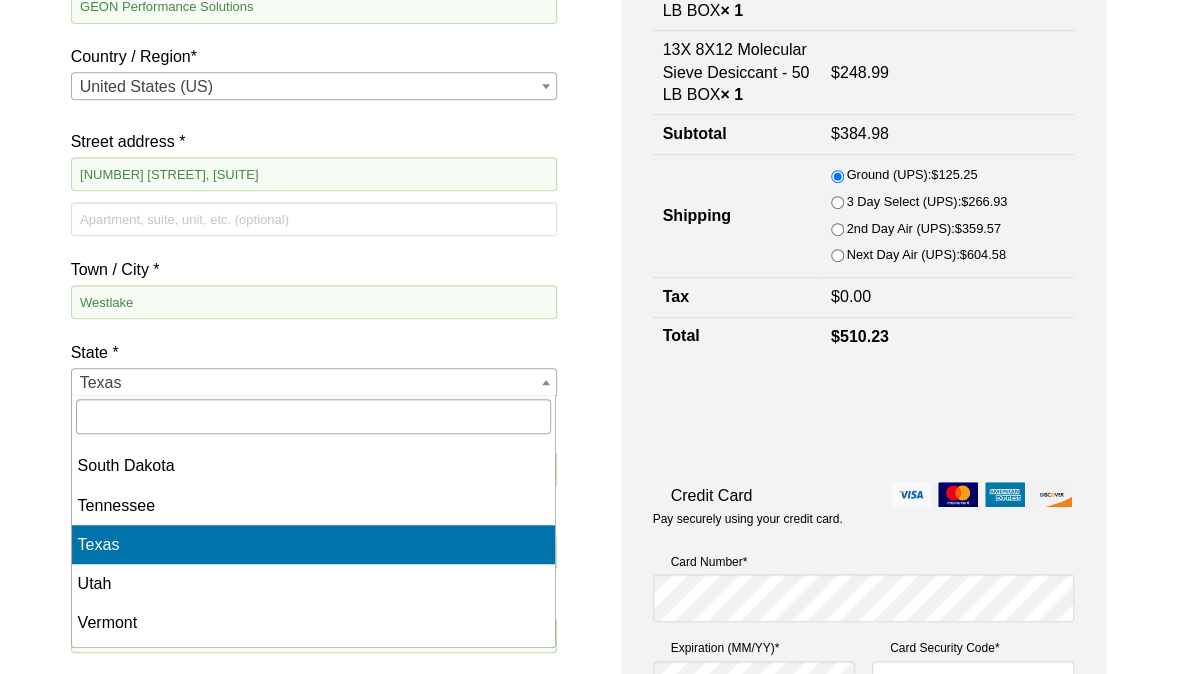 drag, startPoint x: 167, startPoint y: 383, endPoint x: 112, endPoint y: 371, distance: 56.293873 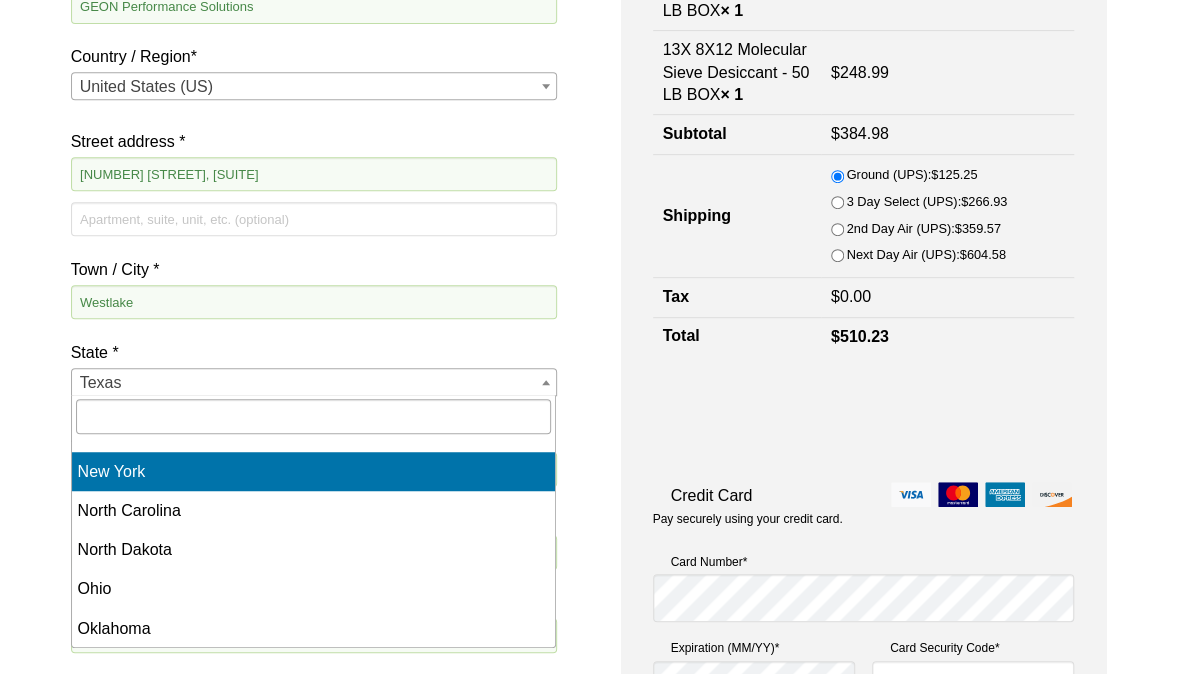 scroll, scrollTop: 1216, scrollLeft: 0, axis: vertical 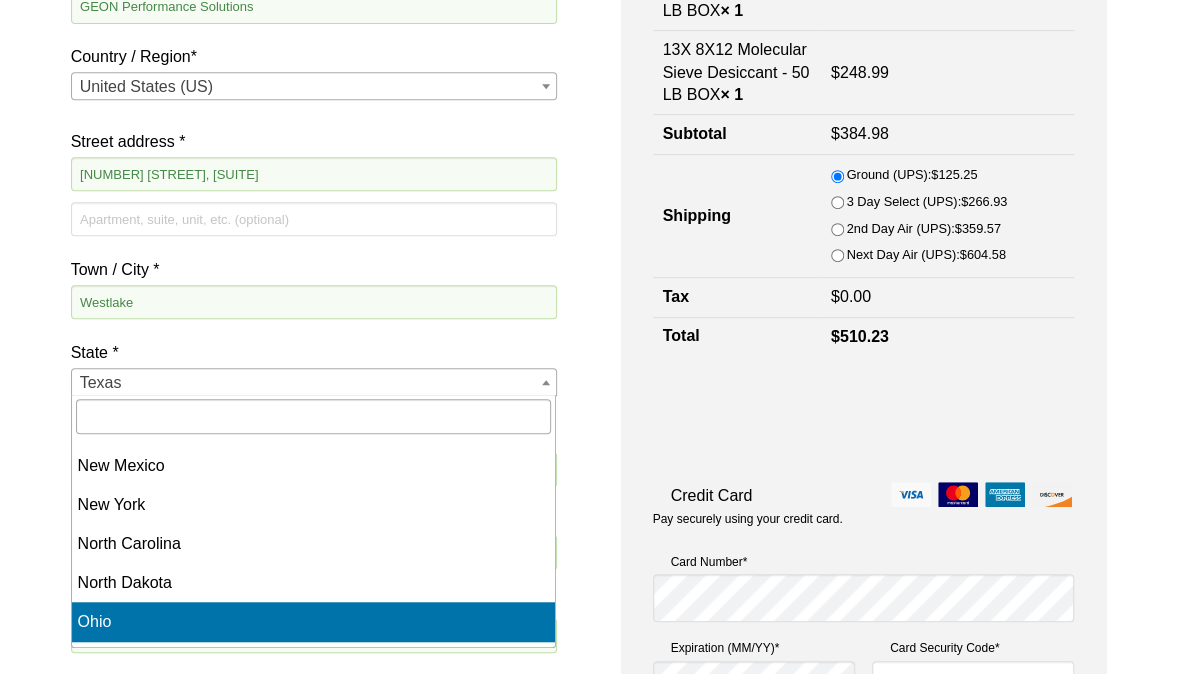 select on "OH" 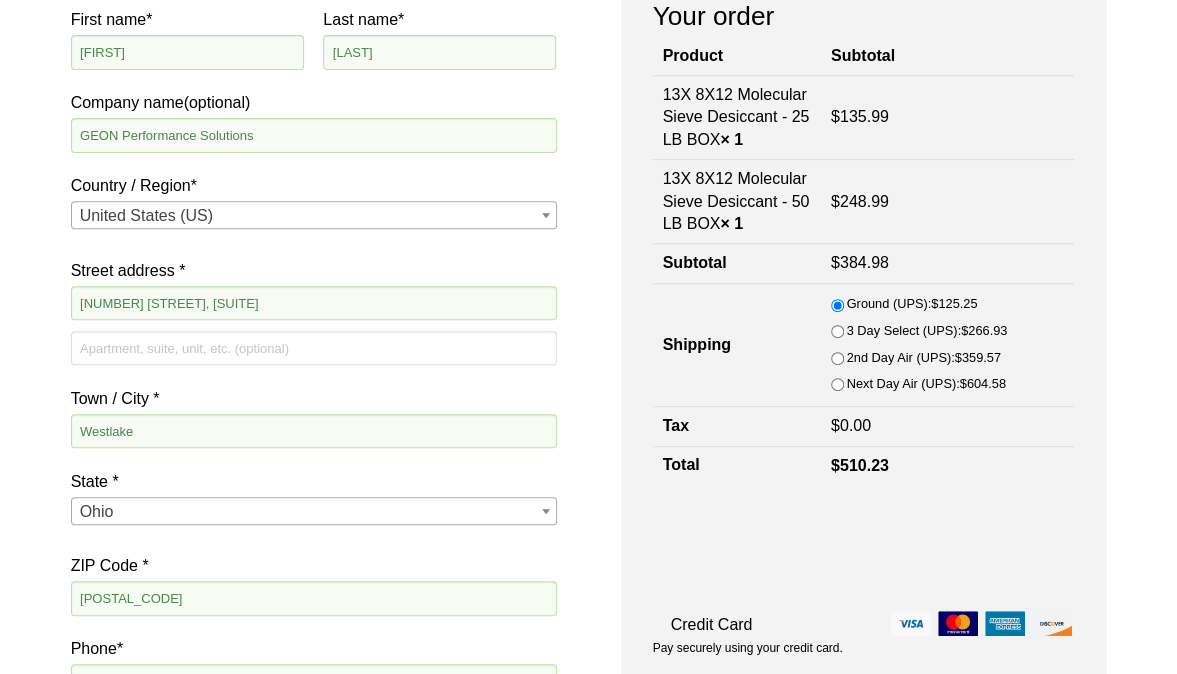 scroll, scrollTop: 313, scrollLeft: 0, axis: vertical 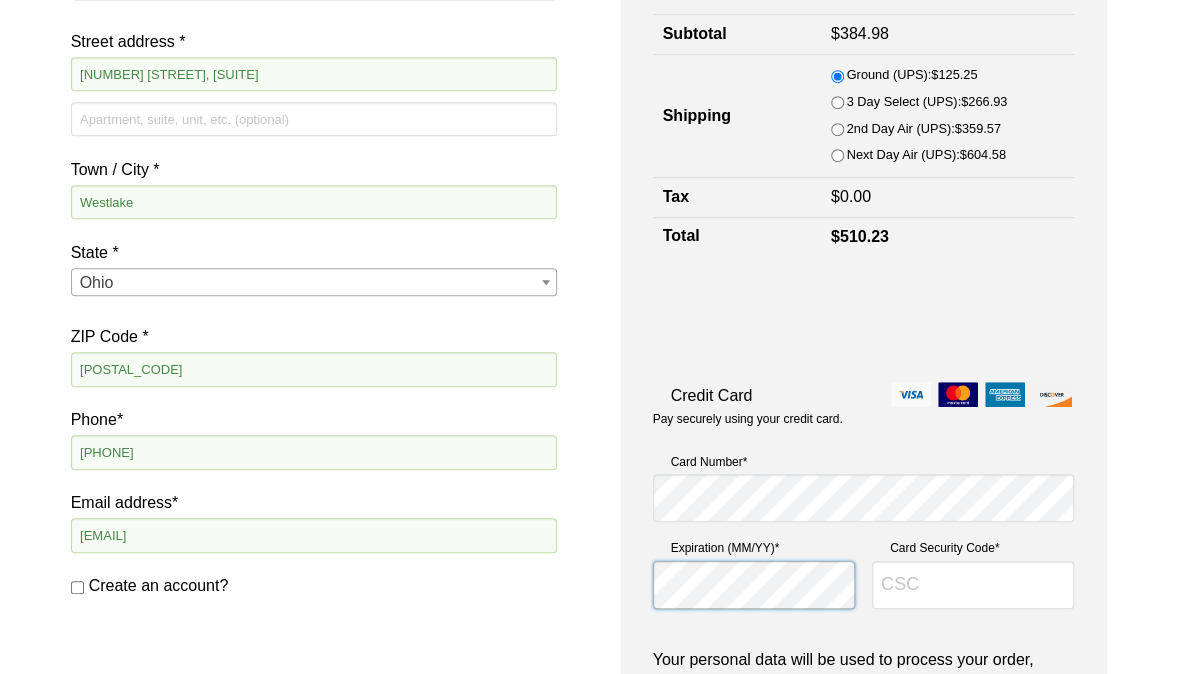 type on "797" 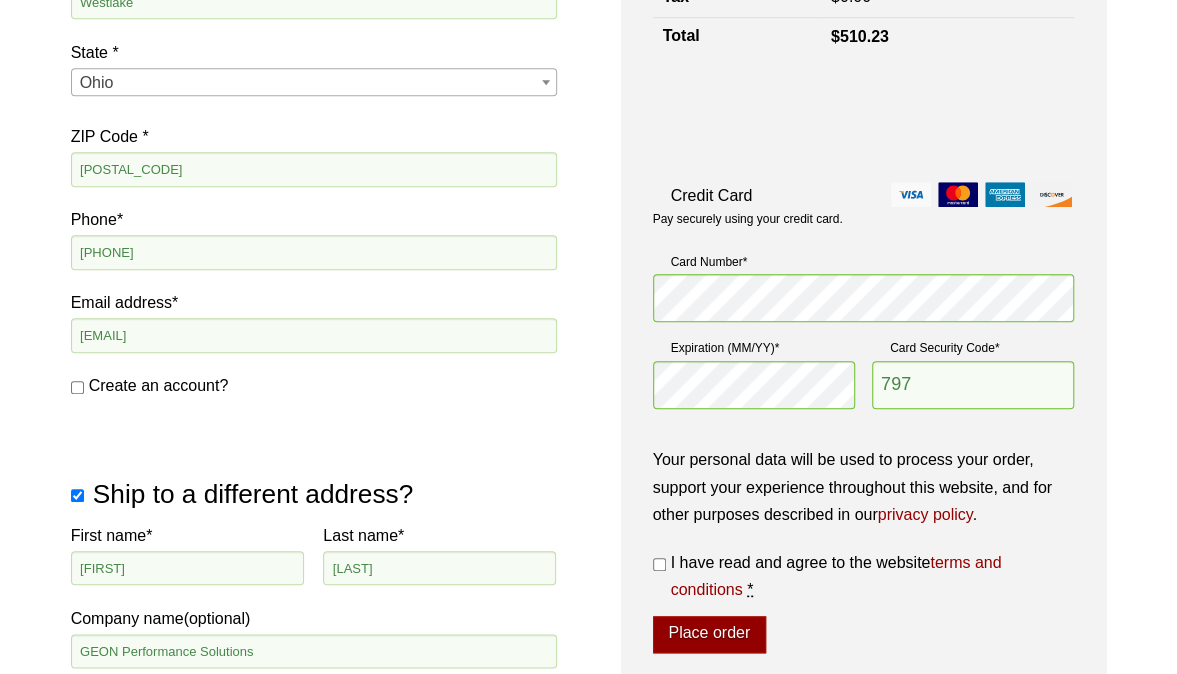 scroll, scrollTop: 813, scrollLeft: 0, axis: vertical 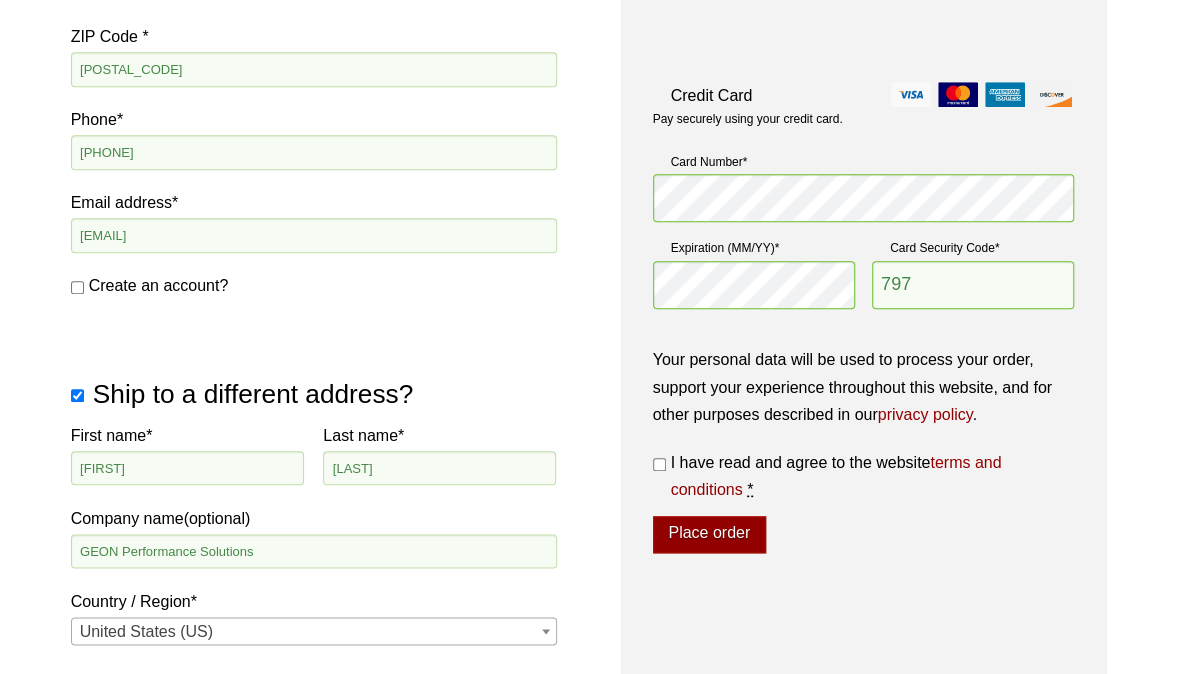 click on "I have read and agree to the website  terms and conditions   *" at bounding box center (659, 464) 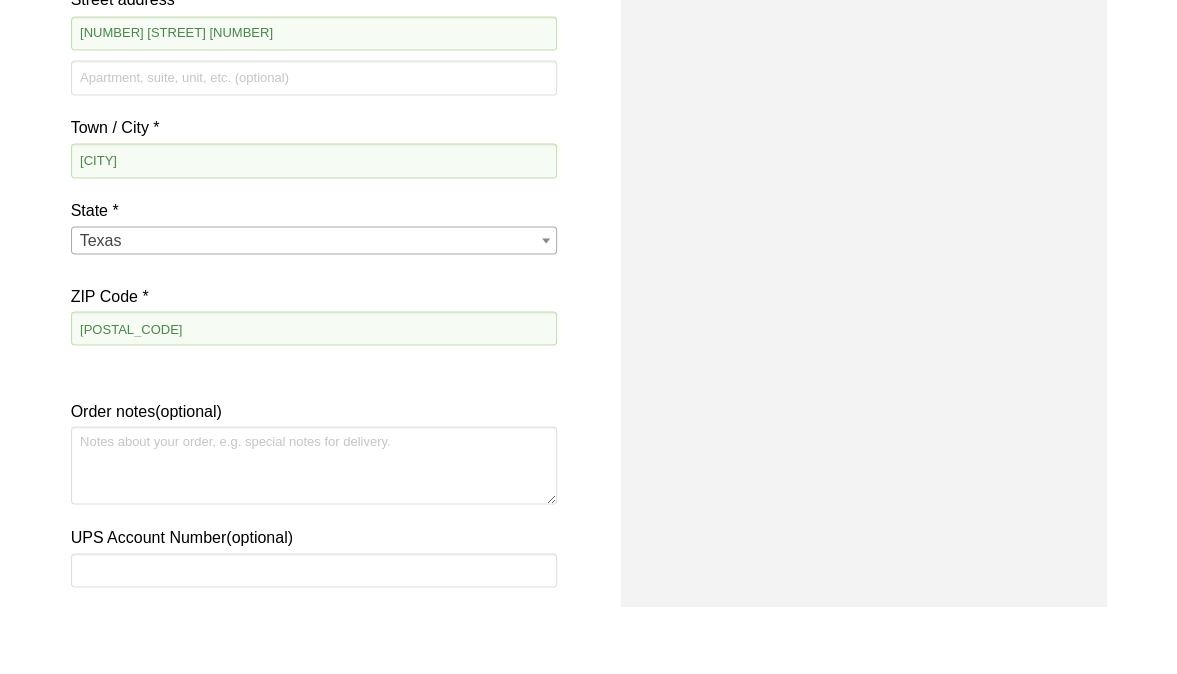 scroll, scrollTop: 1500, scrollLeft: 0, axis: vertical 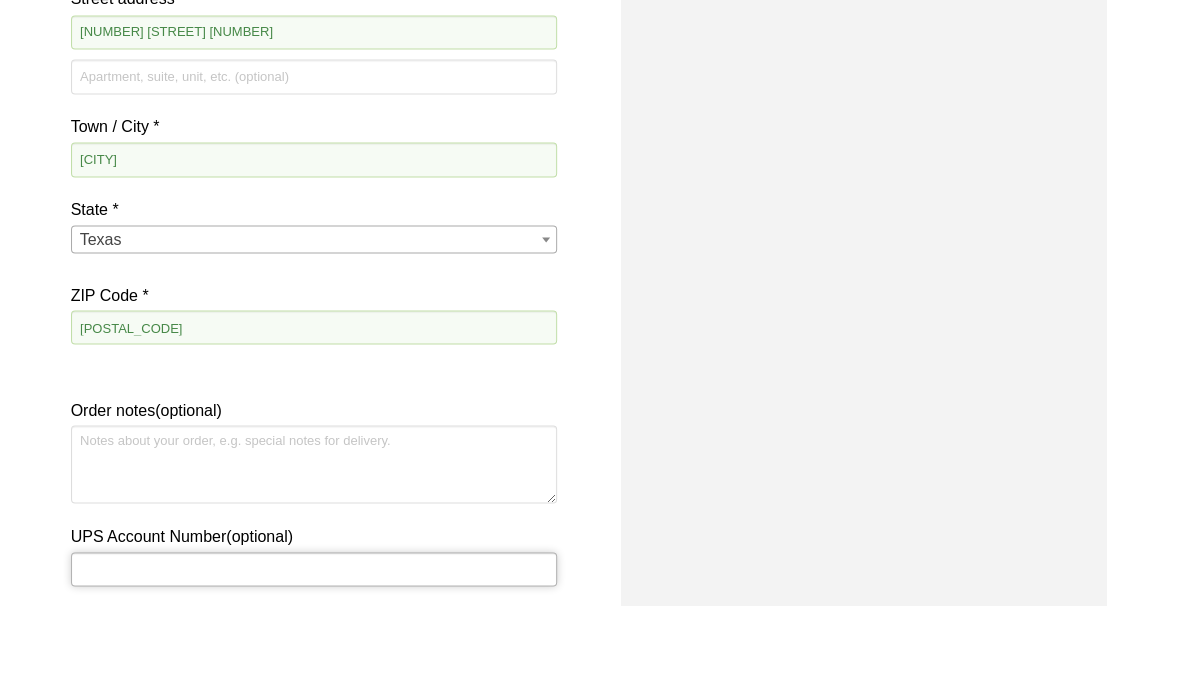 click on "UPS Account Number  (optional)" at bounding box center (314, 569) 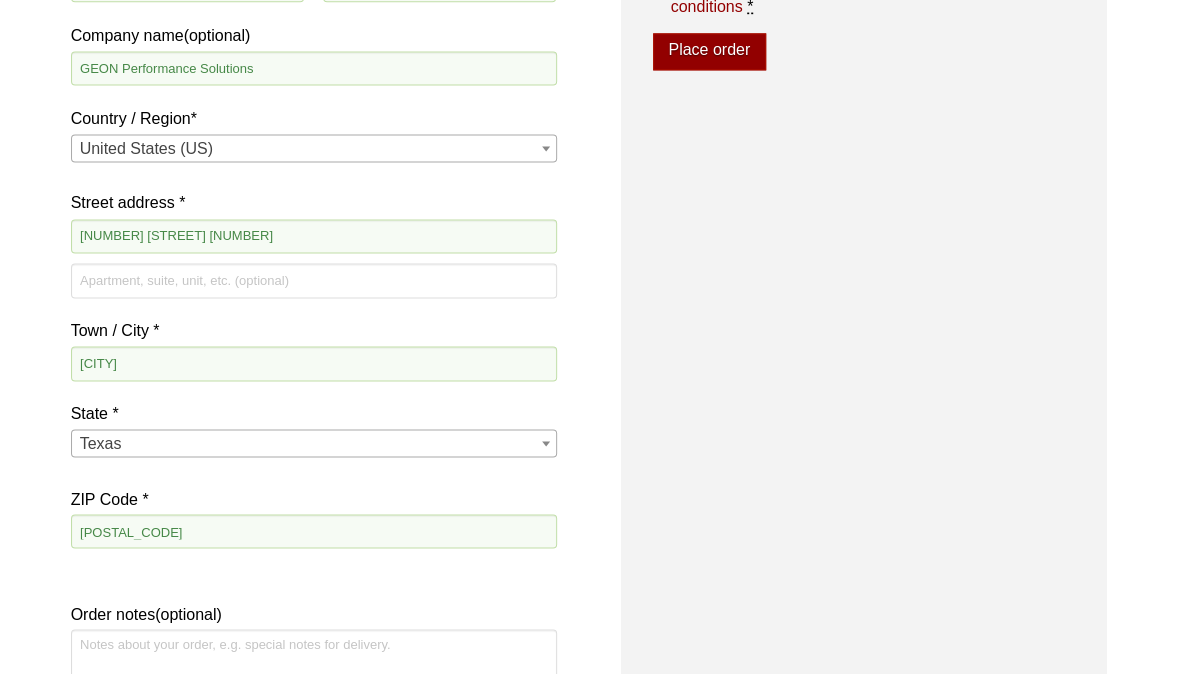 scroll, scrollTop: 1596, scrollLeft: 0, axis: vertical 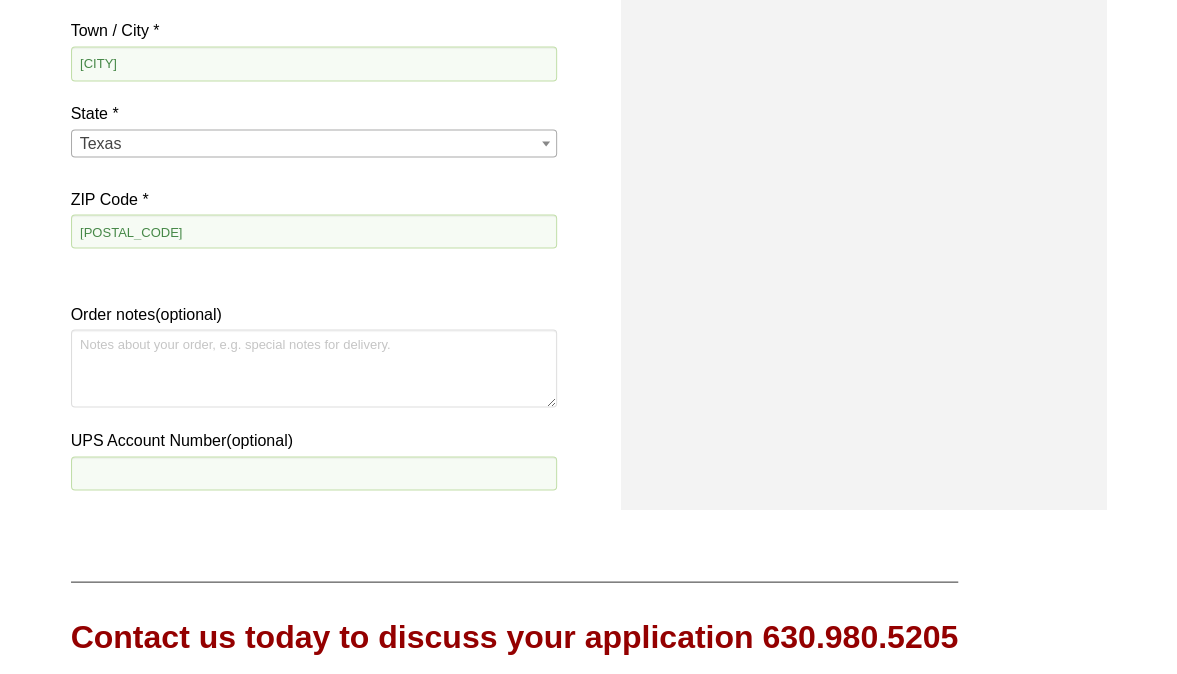 click on "UPS Account Number  (optional)" at bounding box center [314, 439] 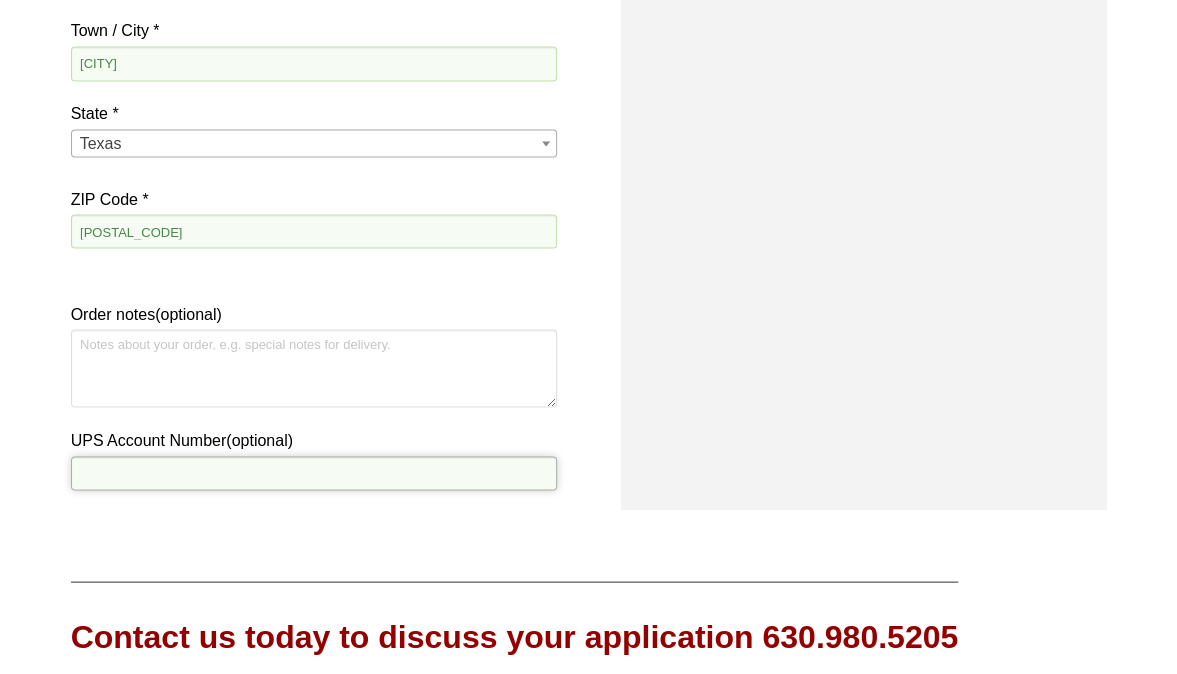 click on "UPS Account Number  (optional)" at bounding box center (314, 473) 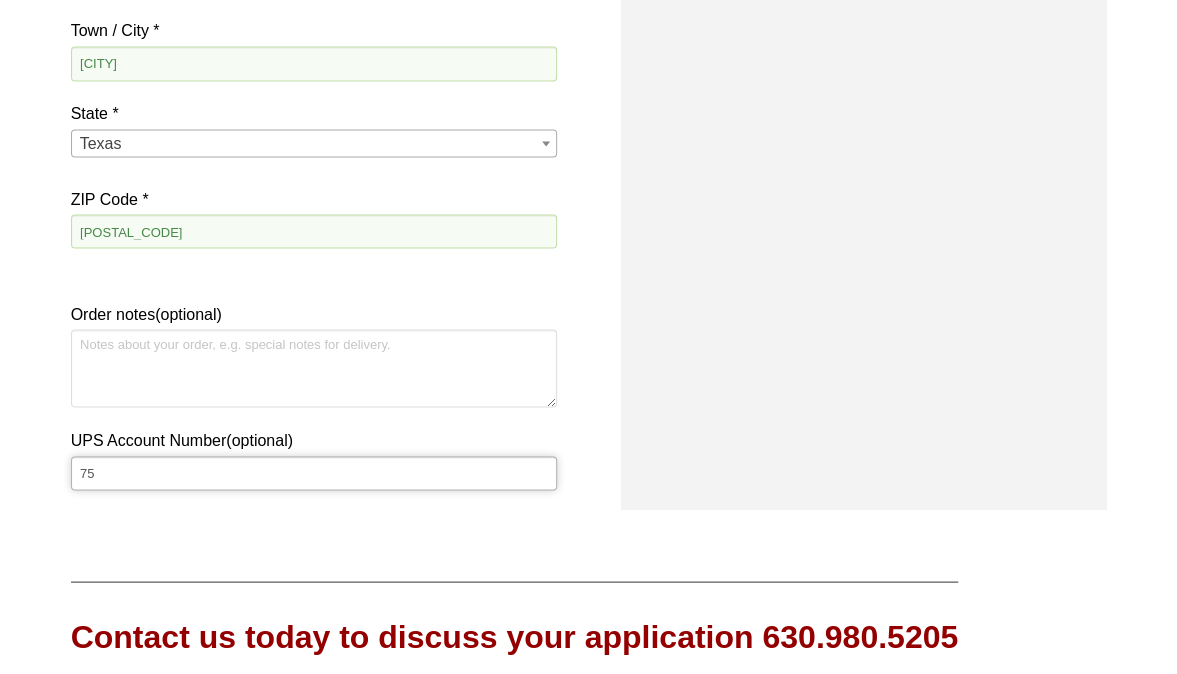 type on "[NUMBER]" 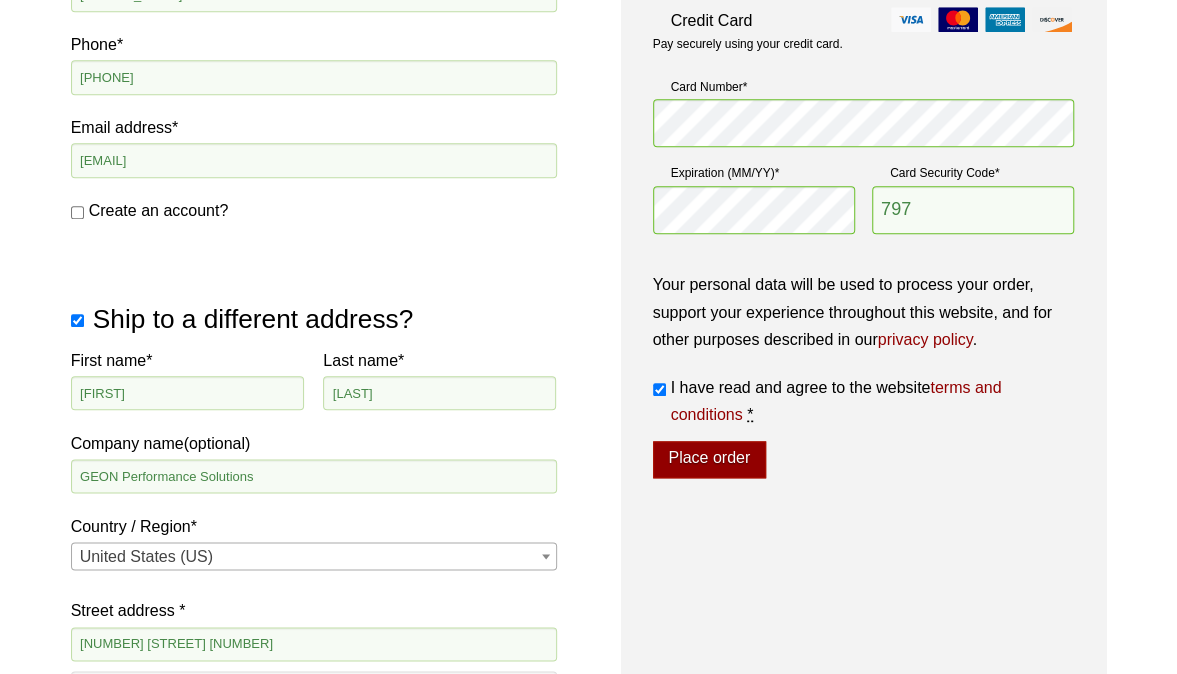 scroll, scrollTop: 696, scrollLeft: 0, axis: vertical 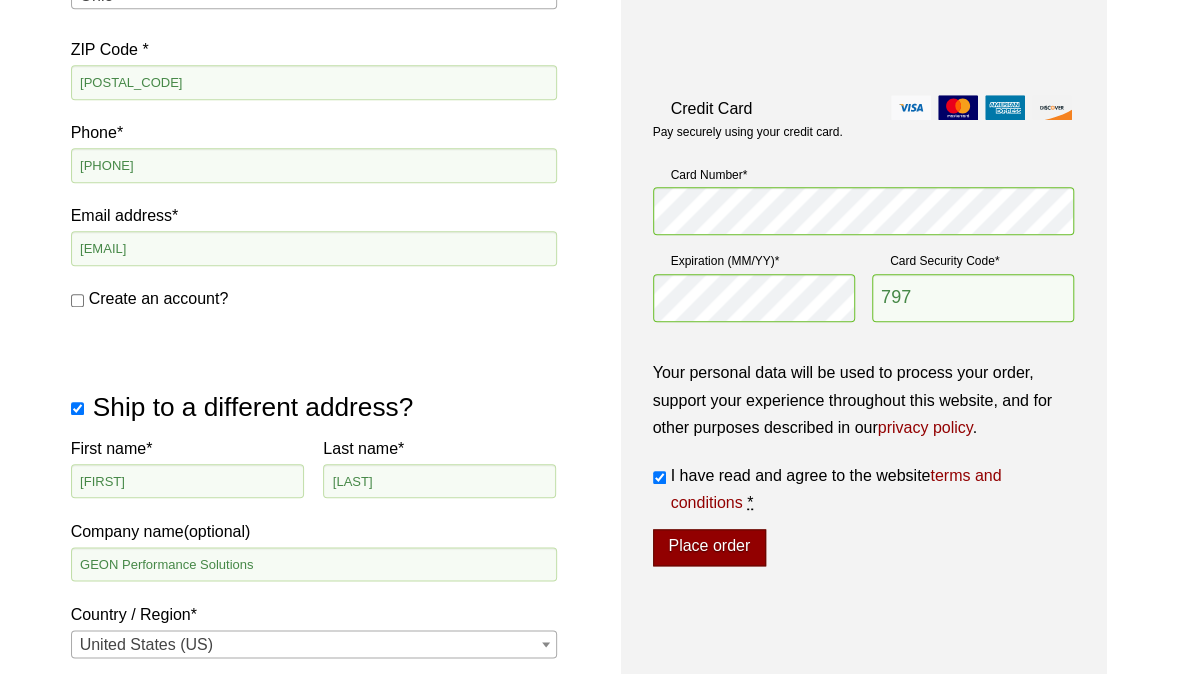 click on "Place order" at bounding box center (709, 548) 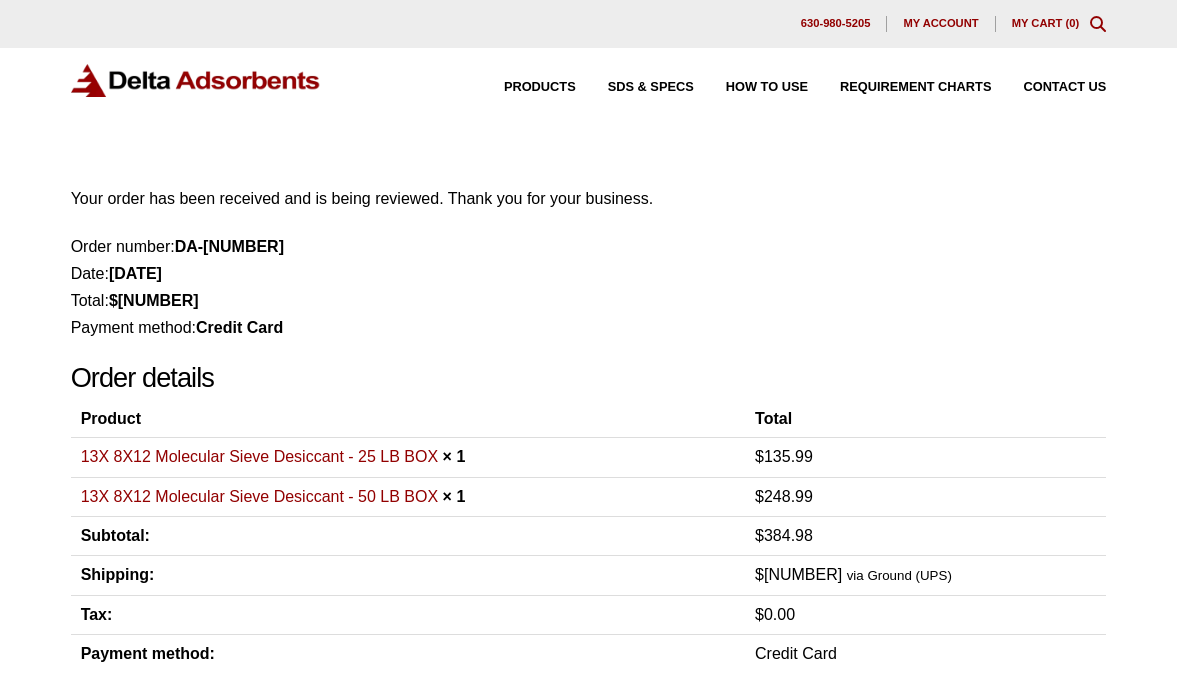 scroll, scrollTop: 0, scrollLeft: 0, axis: both 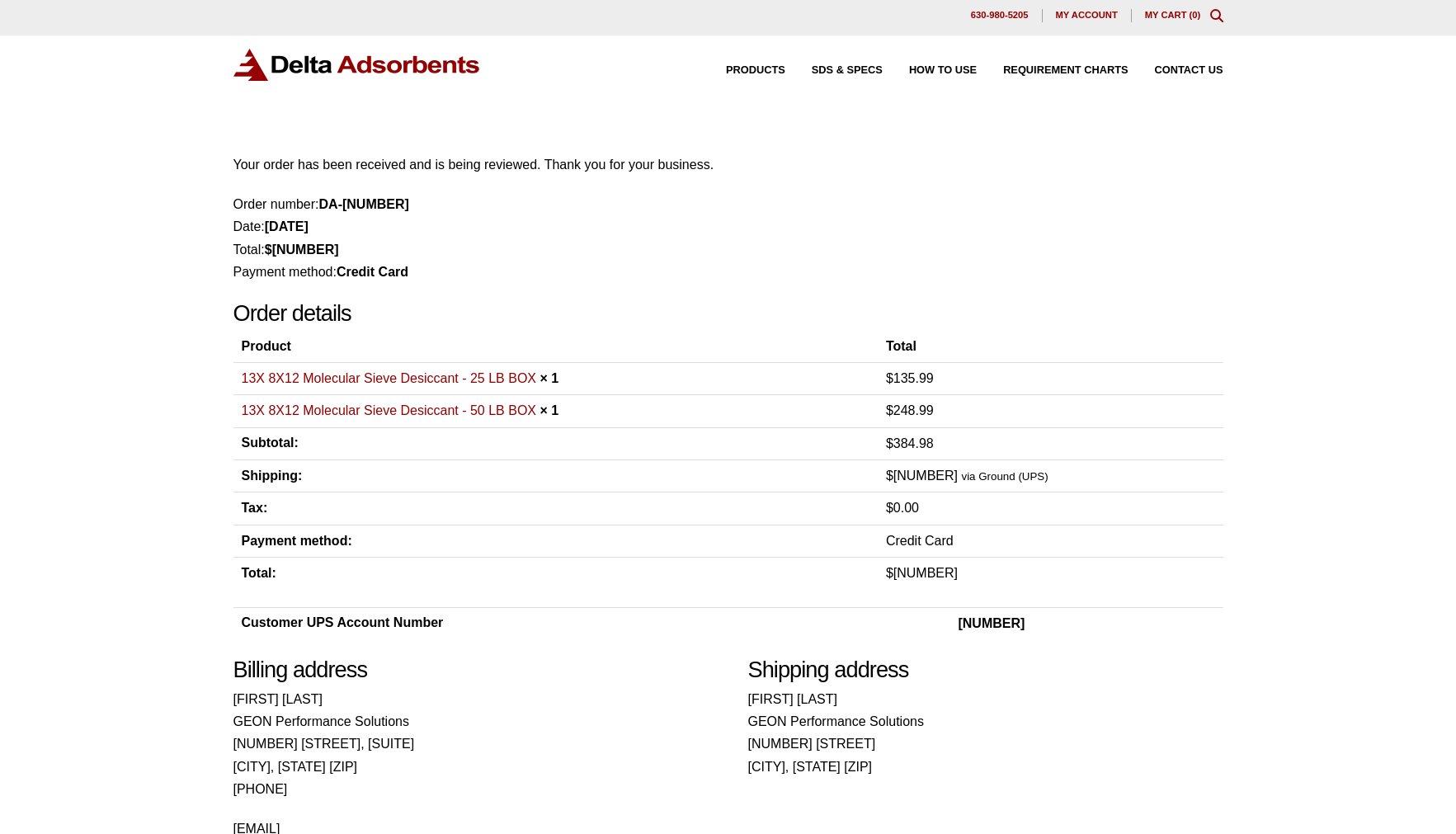 drag, startPoint x: 836, startPoint y: 2, endPoint x: 552, endPoint y: 782, distance: 830.09397 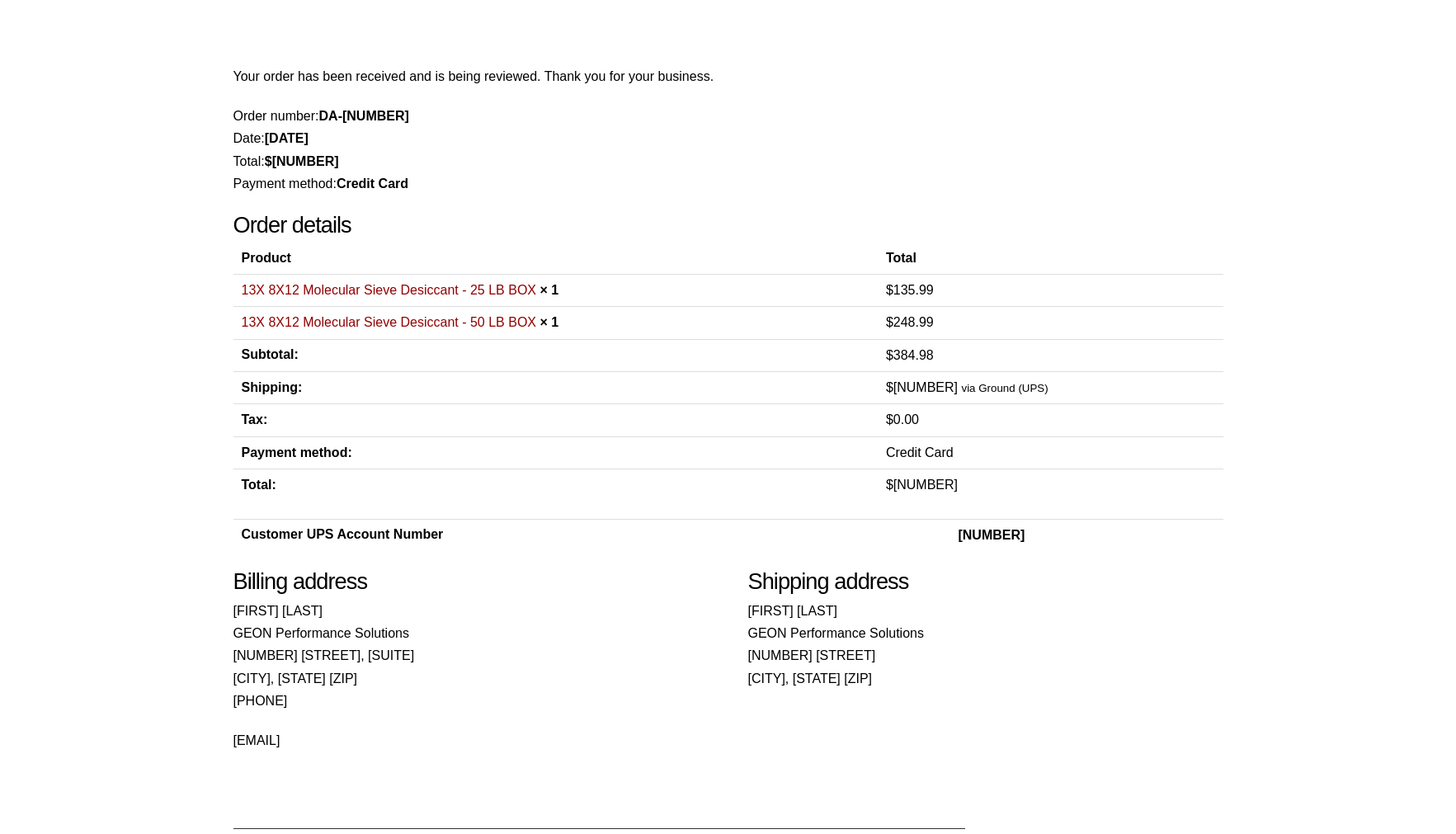 scroll, scrollTop: 128, scrollLeft: 0, axis: vertical 